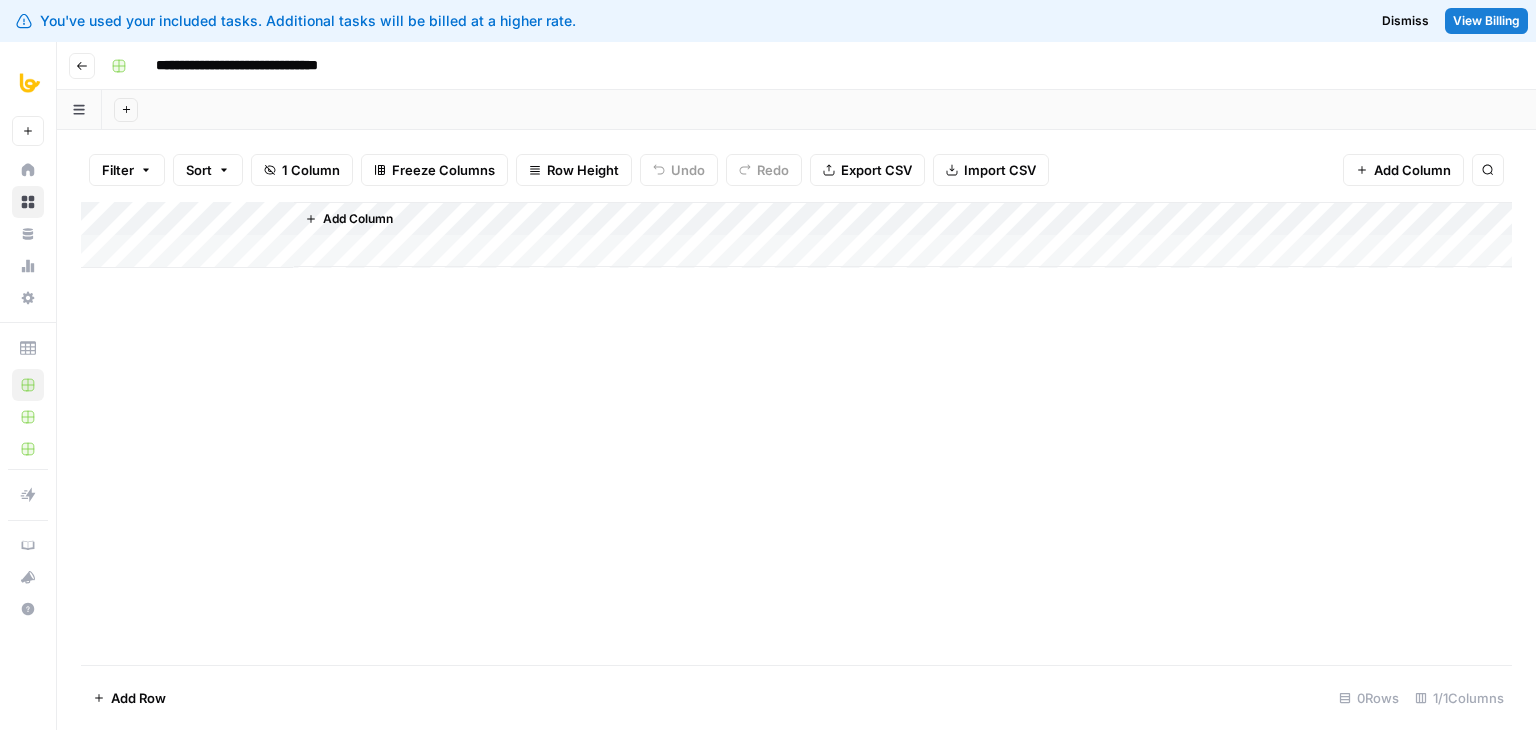 scroll, scrollTop: 0, scrollLeft: 0, axis: both 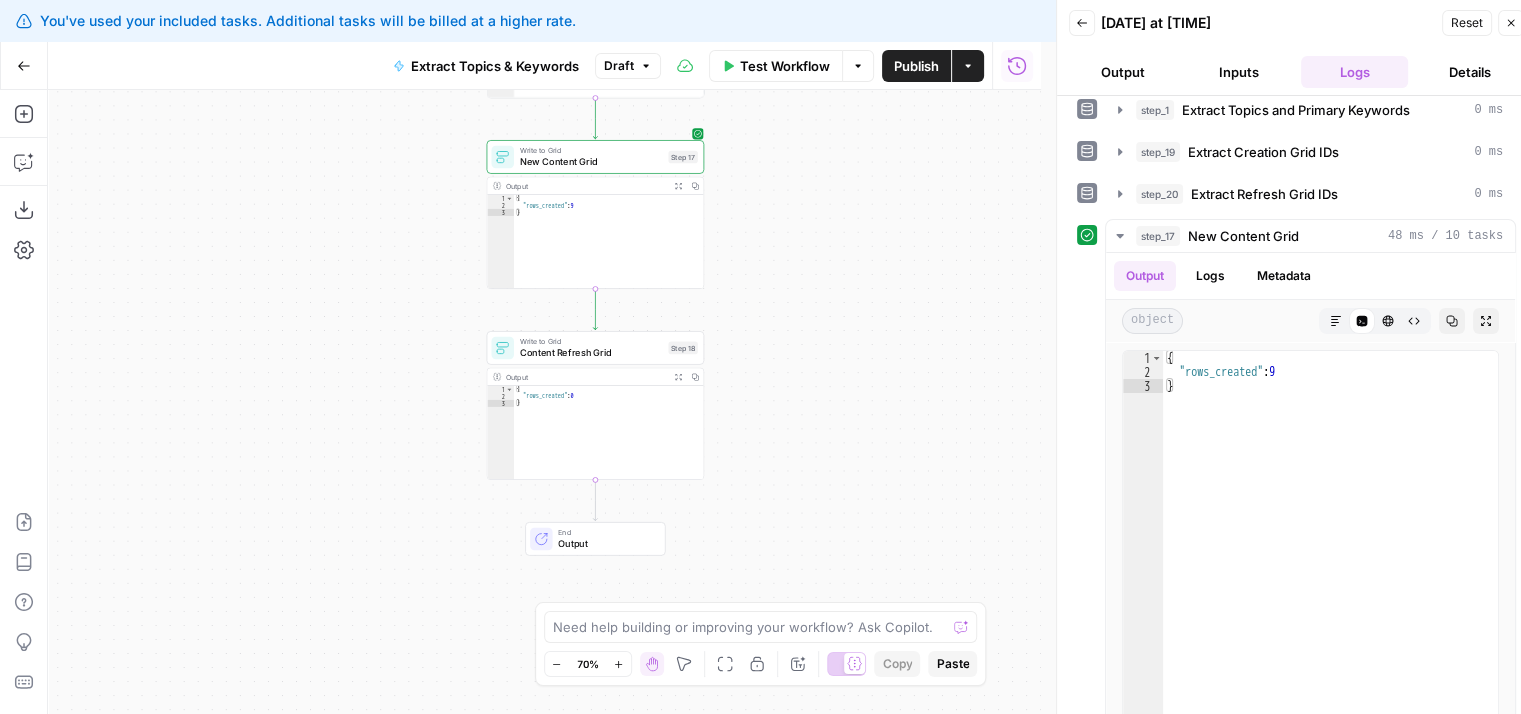 click on "Go Back" at bounding box center [24, 65] 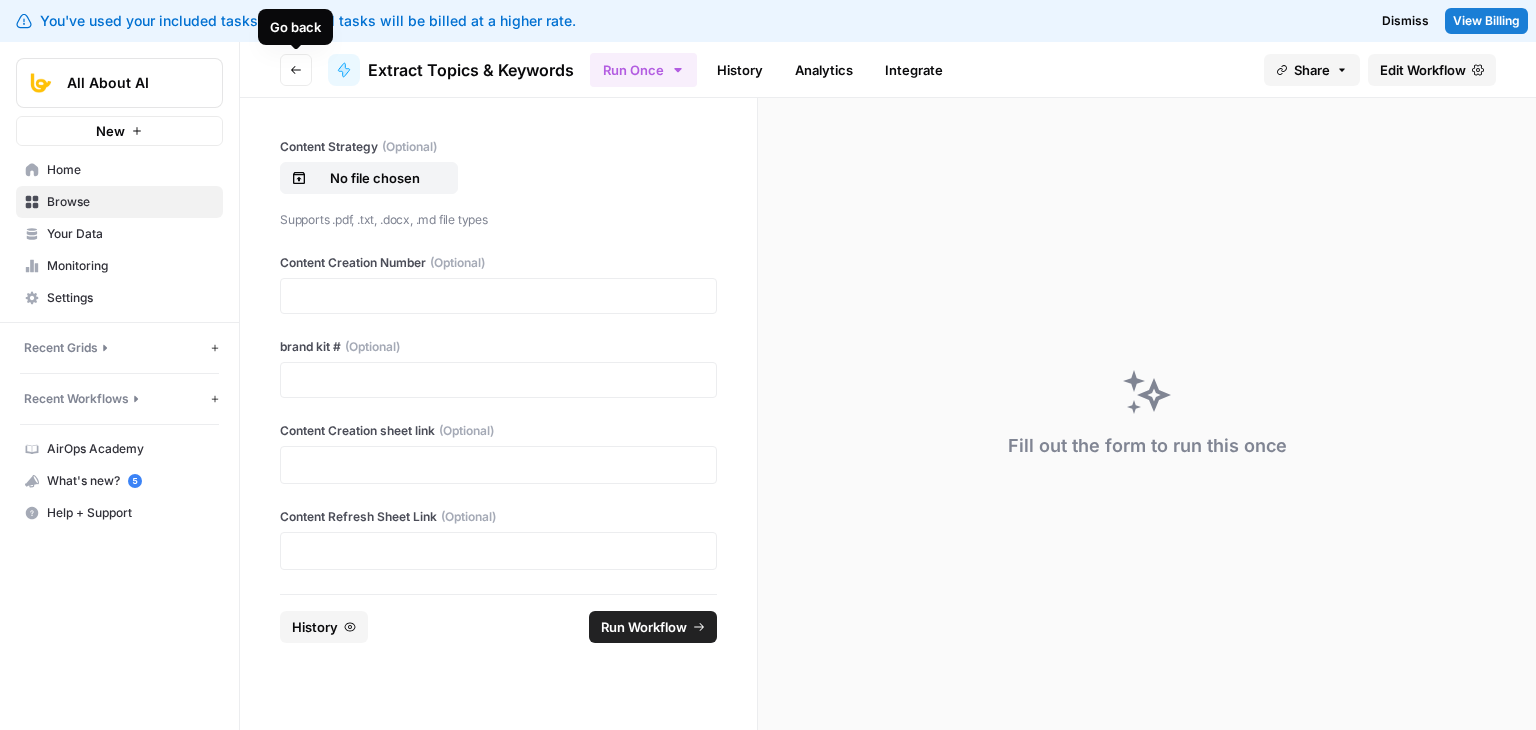 click on "Go back" at bounding box center [296, 70] 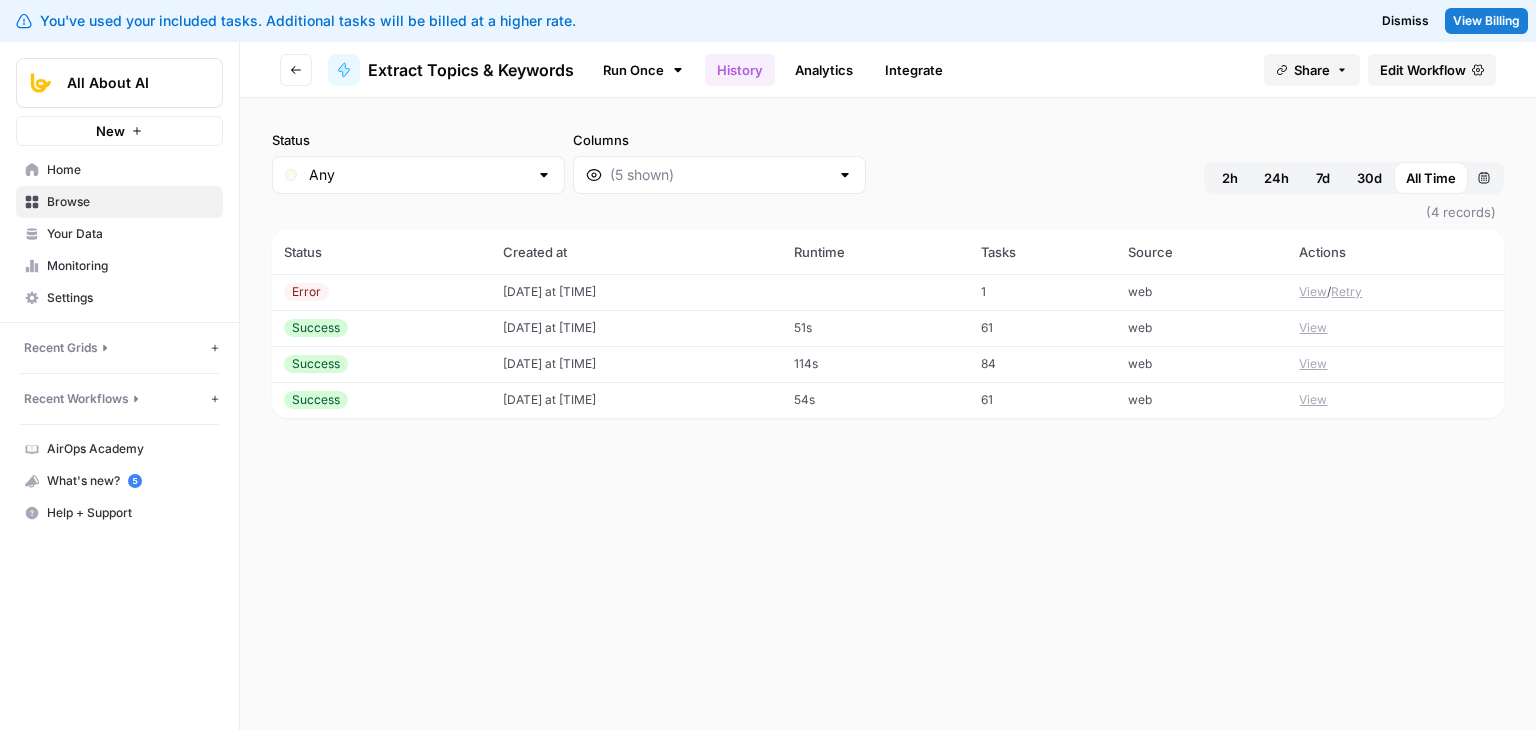 click on "Home" at bounding box center [130, 170] 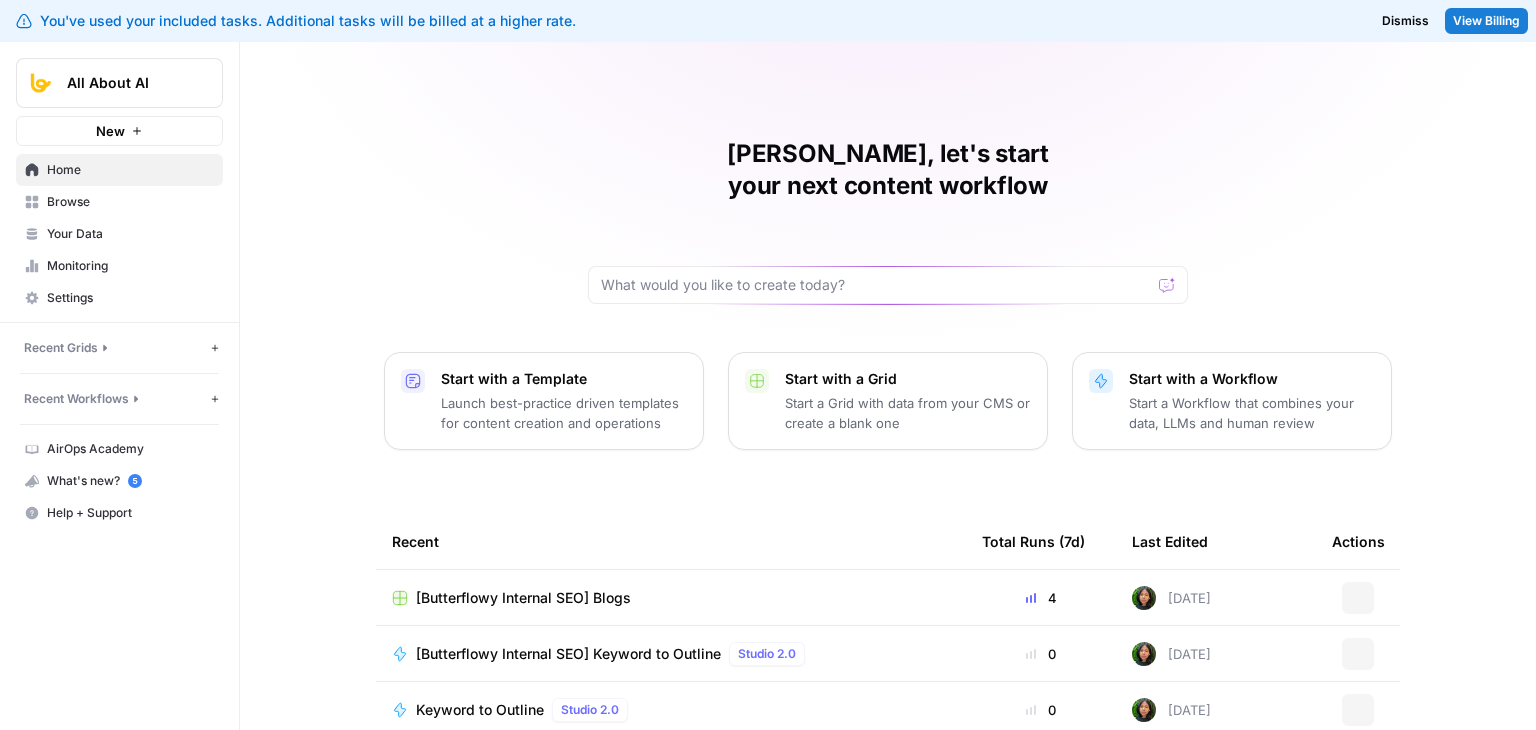 scroll, scrollTop: 40, scrollLeft: 0, axis: vertical 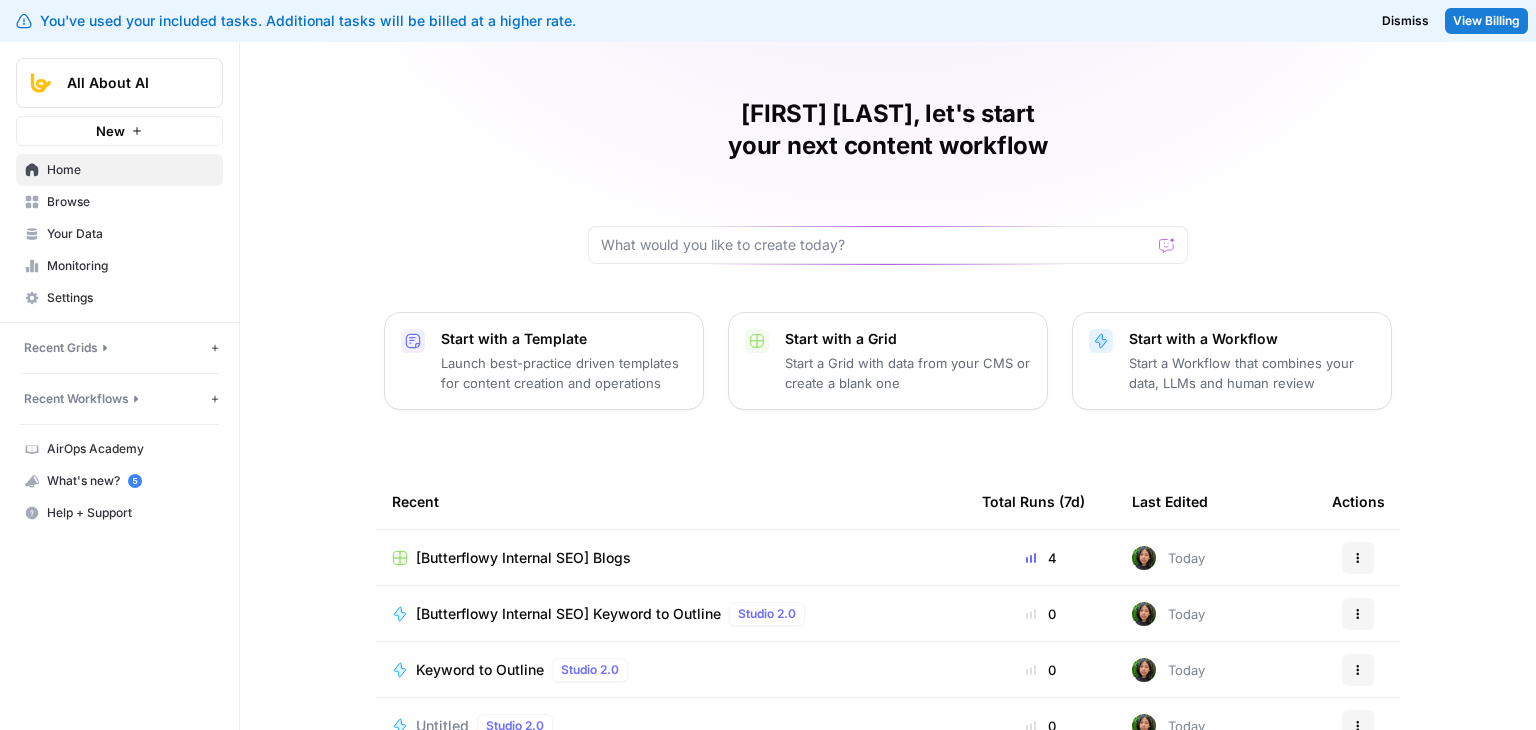 click on "[Butterflowy Internal SEO] Blogs" at bounding box center (523, 558) 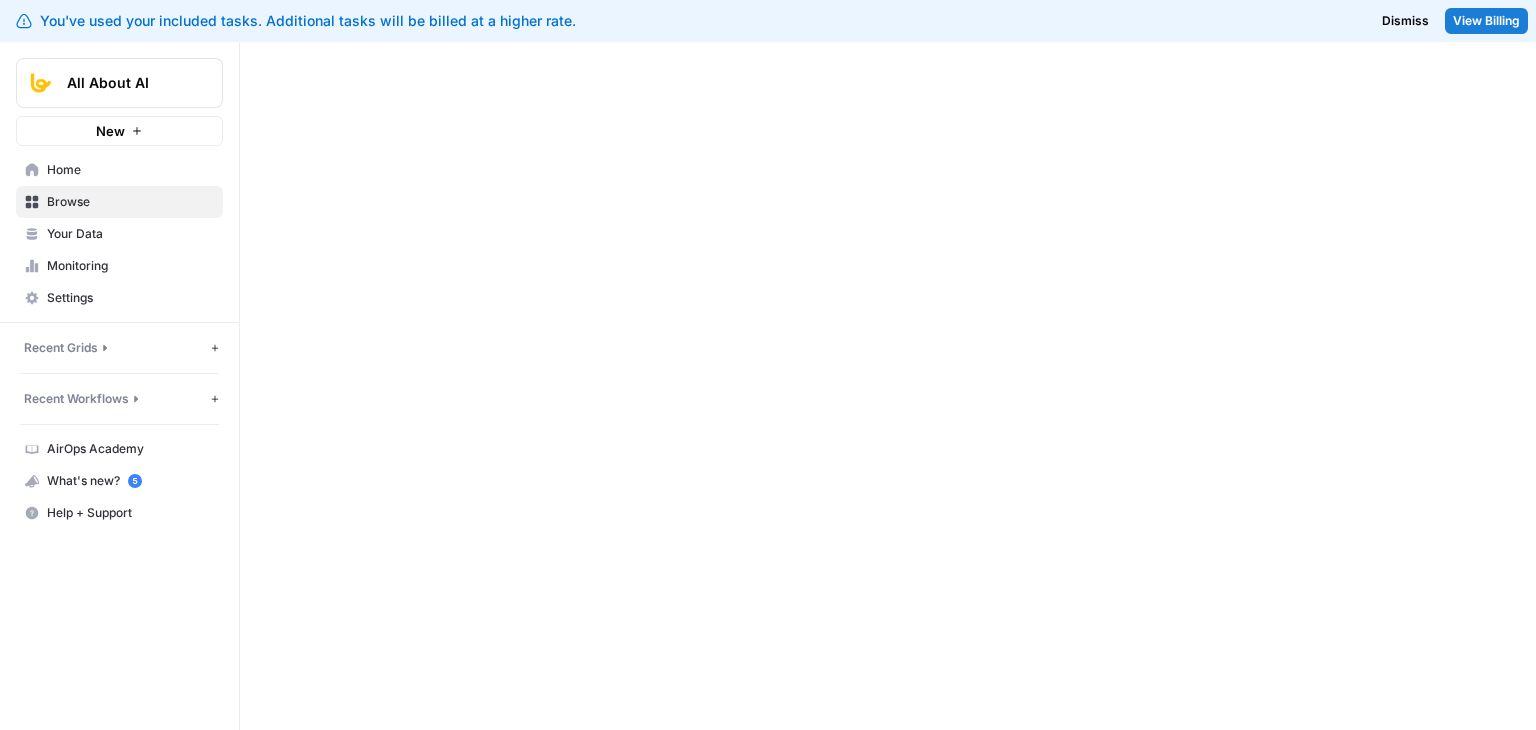 click on "Your Data" at bounding box center [130, 234] 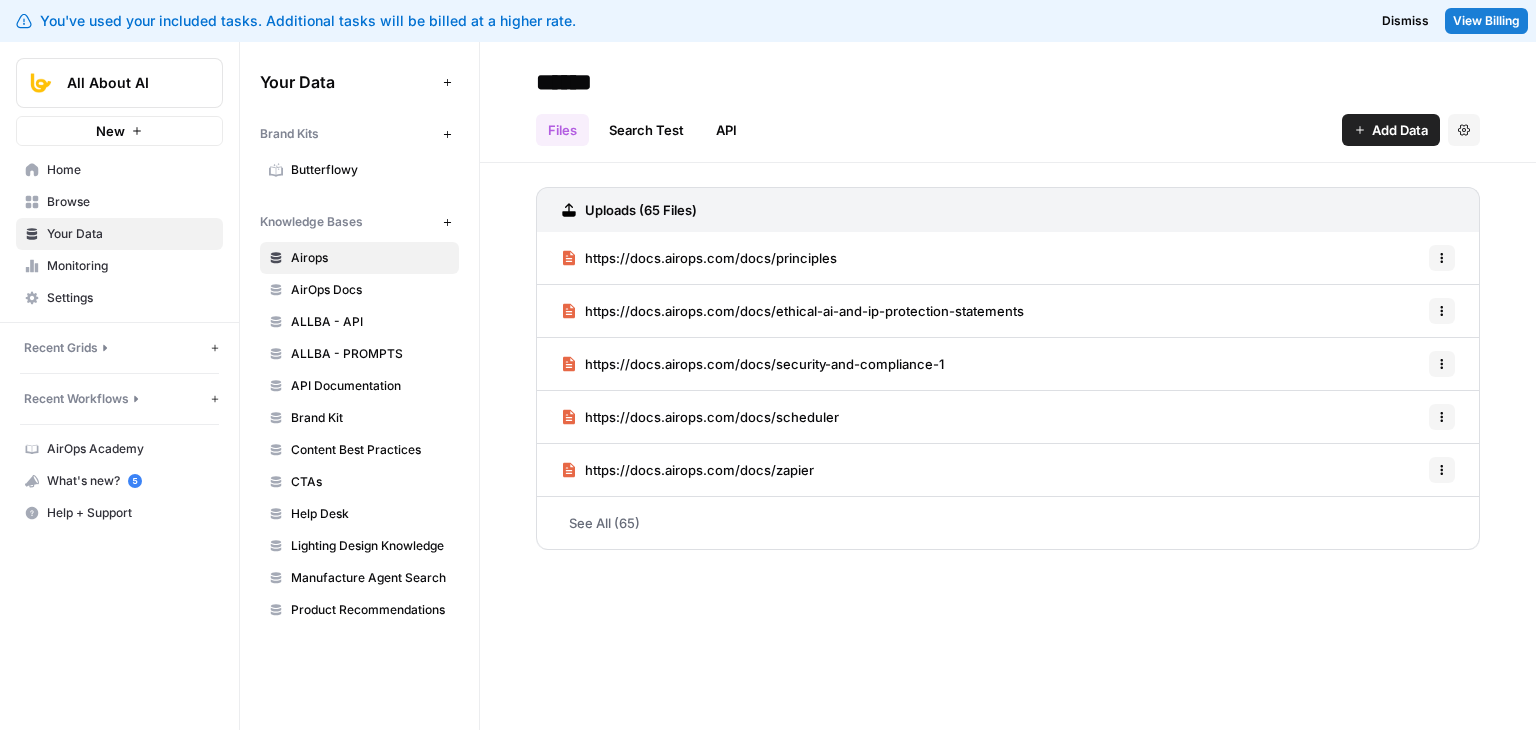 click on "Browse" at bounding box center [130, 202] 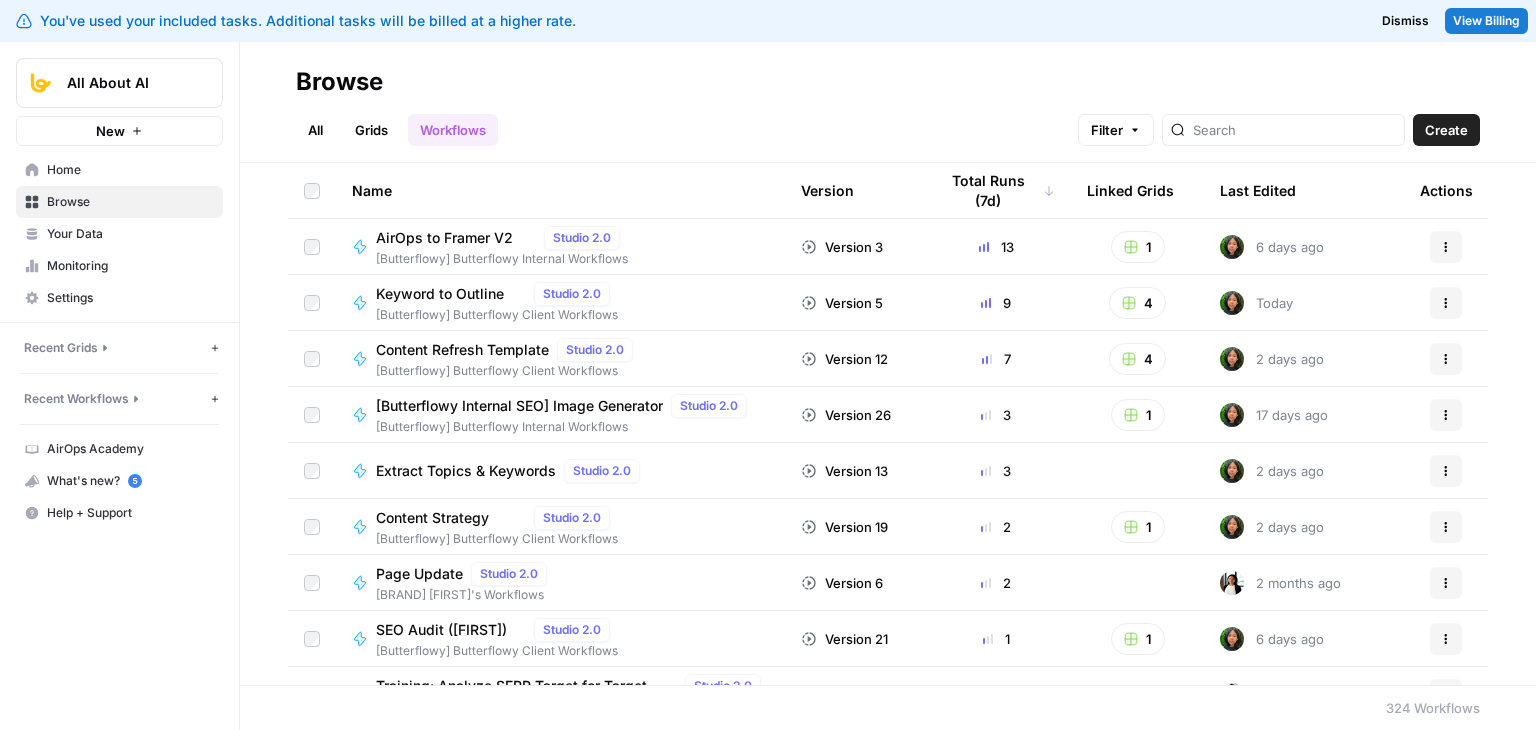 click on "Your Data" at bounding box center [119, 234] 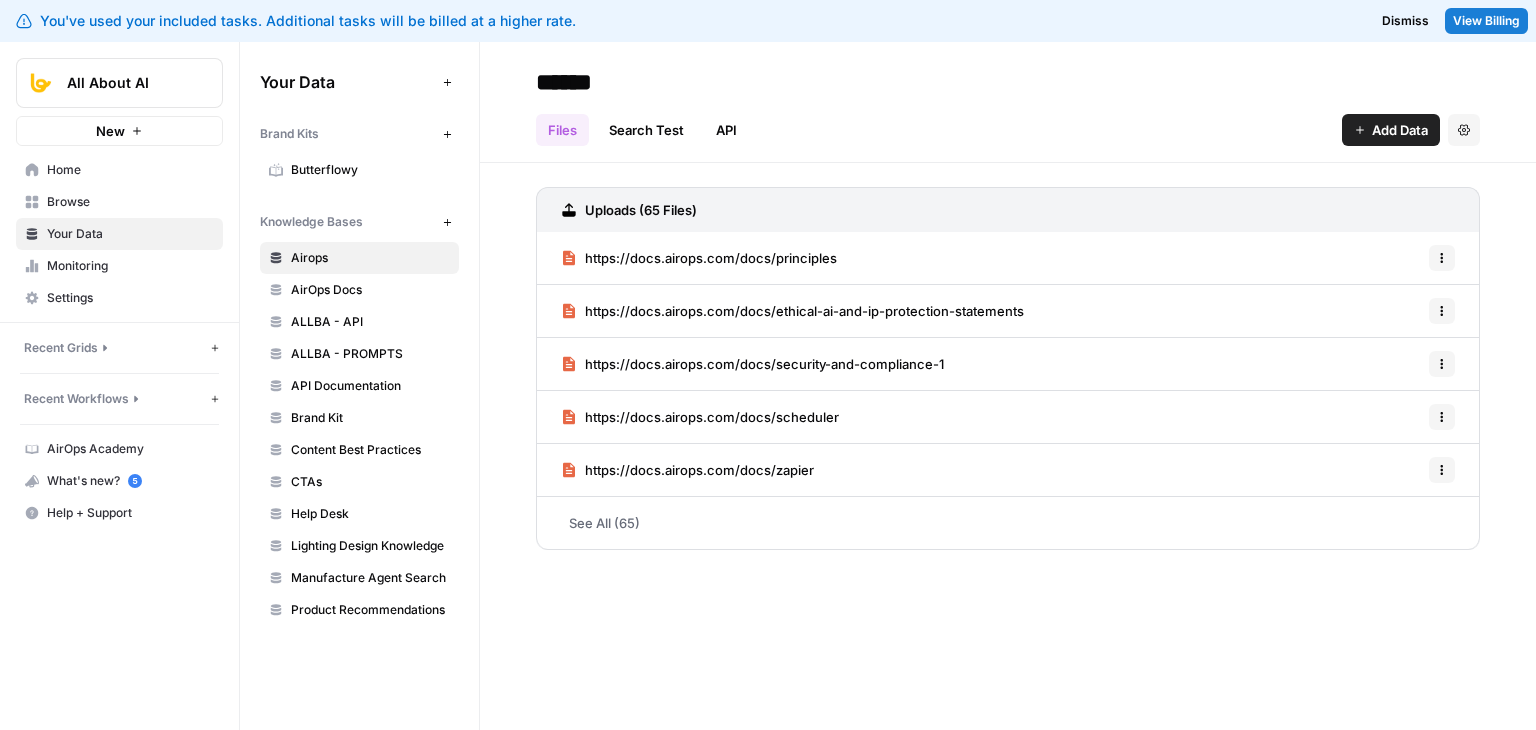 click on "Browse" at bounding box center [130, 202] 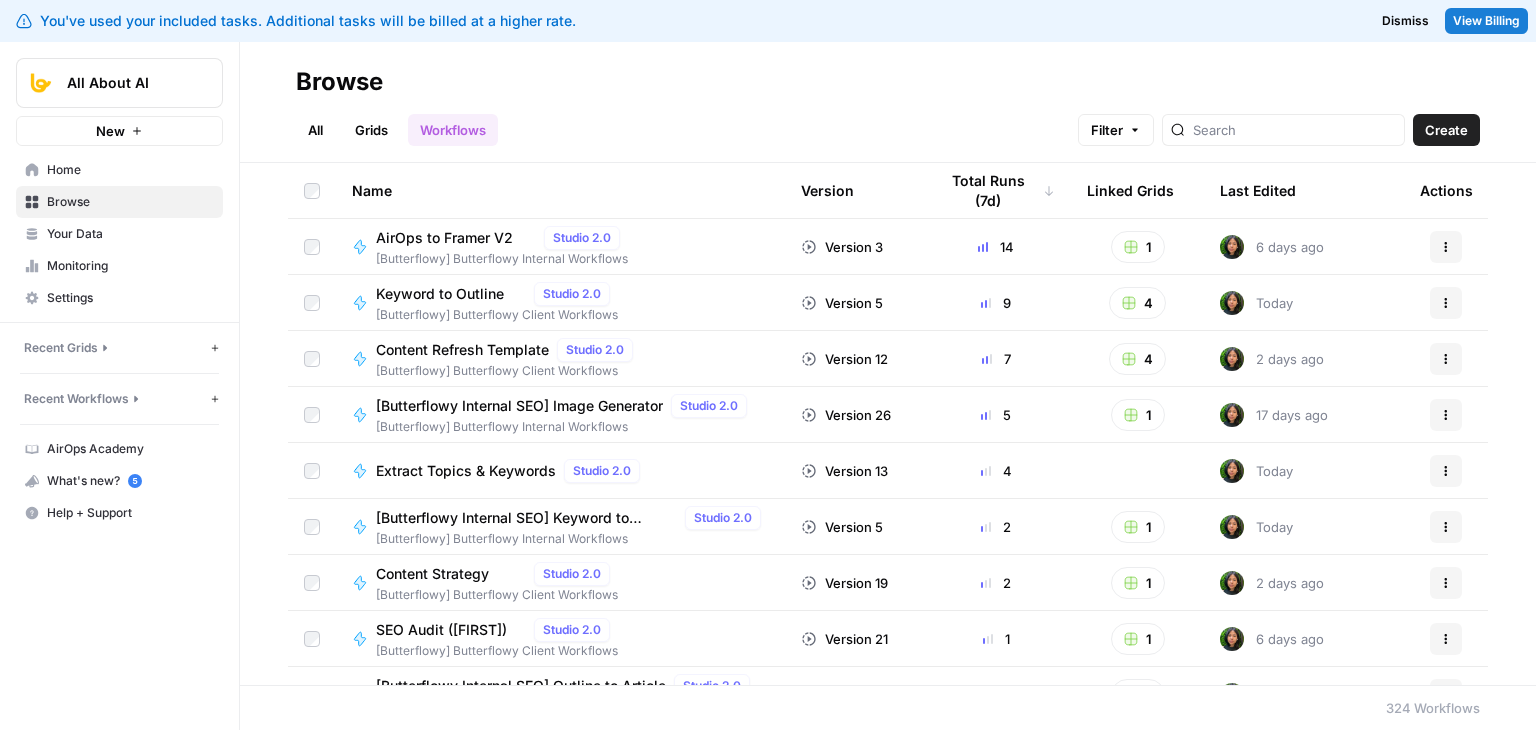 click on "Grids" at bounding box center (371, 130) 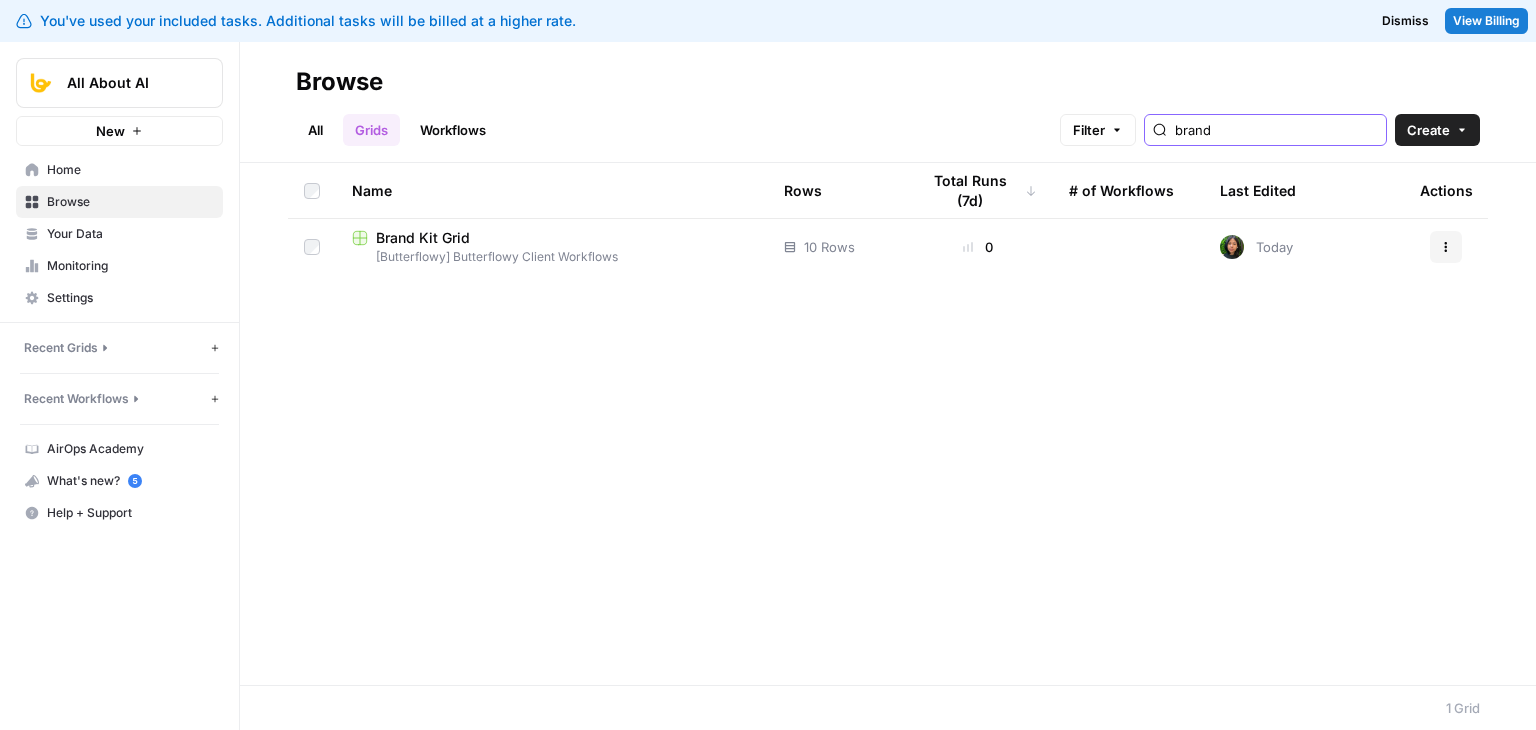 drag, startPoint x: 1272, startPoint y: 124, endPoint x: 1124, endPoint y: 101, distance: 149.7765 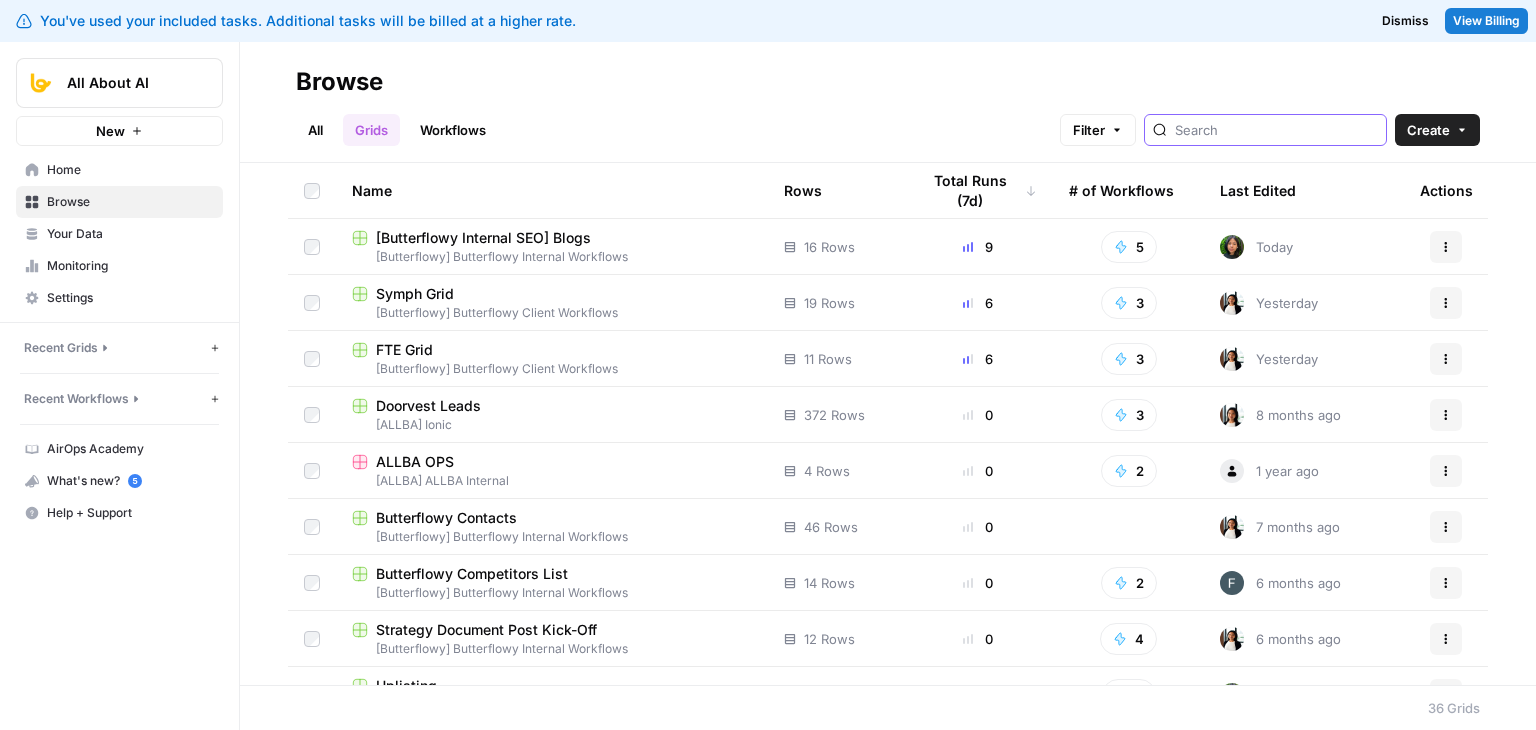 type 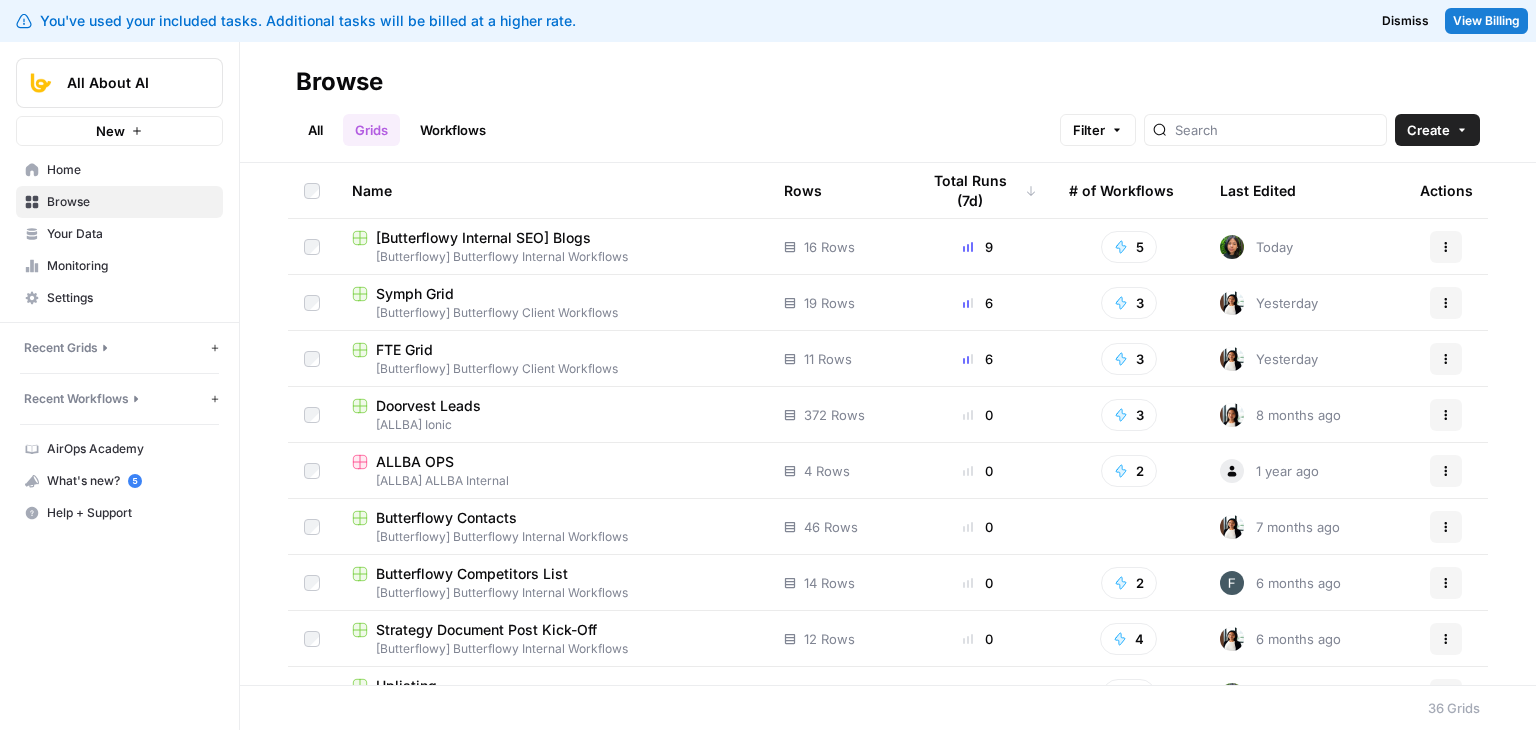 click on "[Butterflowy] Butterflowy Internal Workflows" at bounding box center [552, 257] 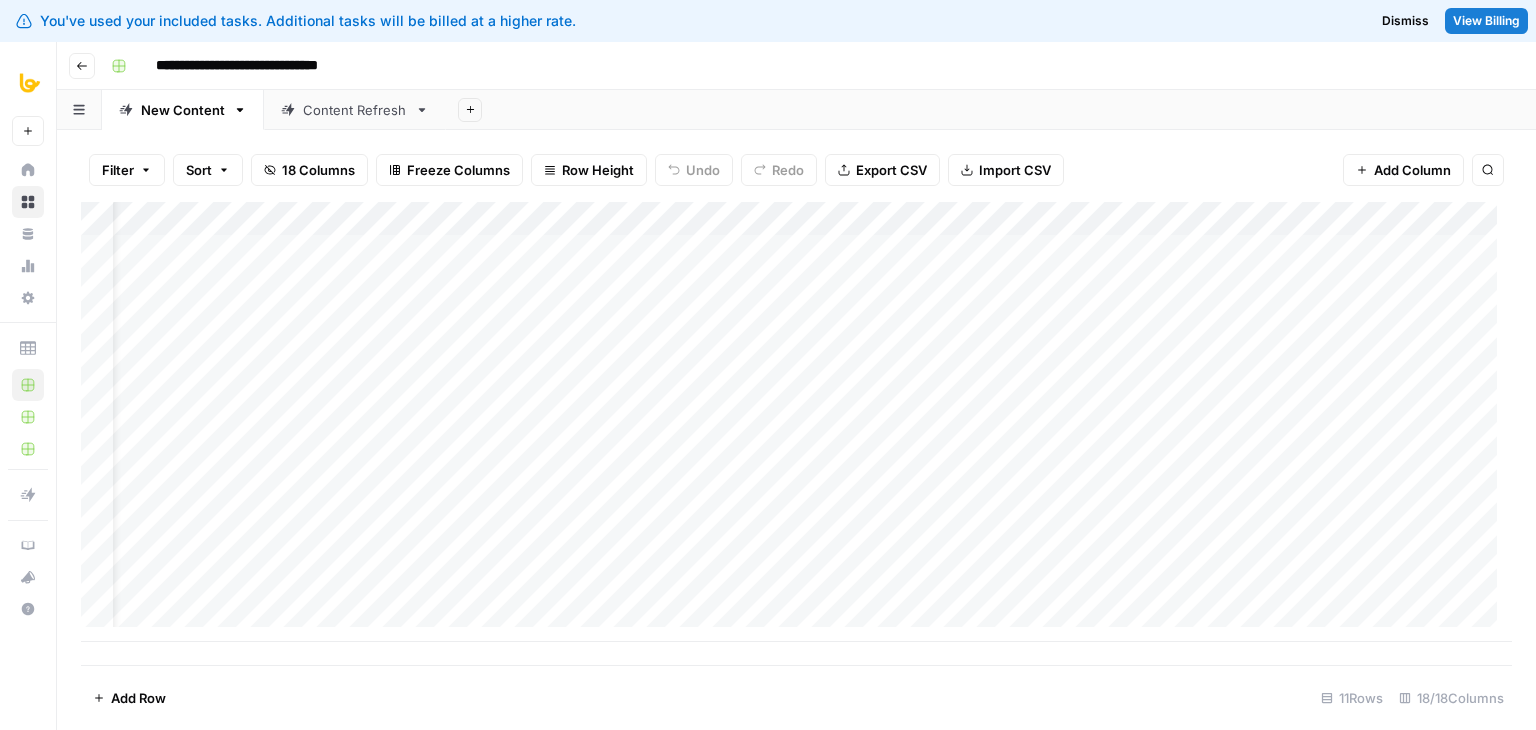scroll, scrollTop: 0, scrollLeft: 0, axis: both 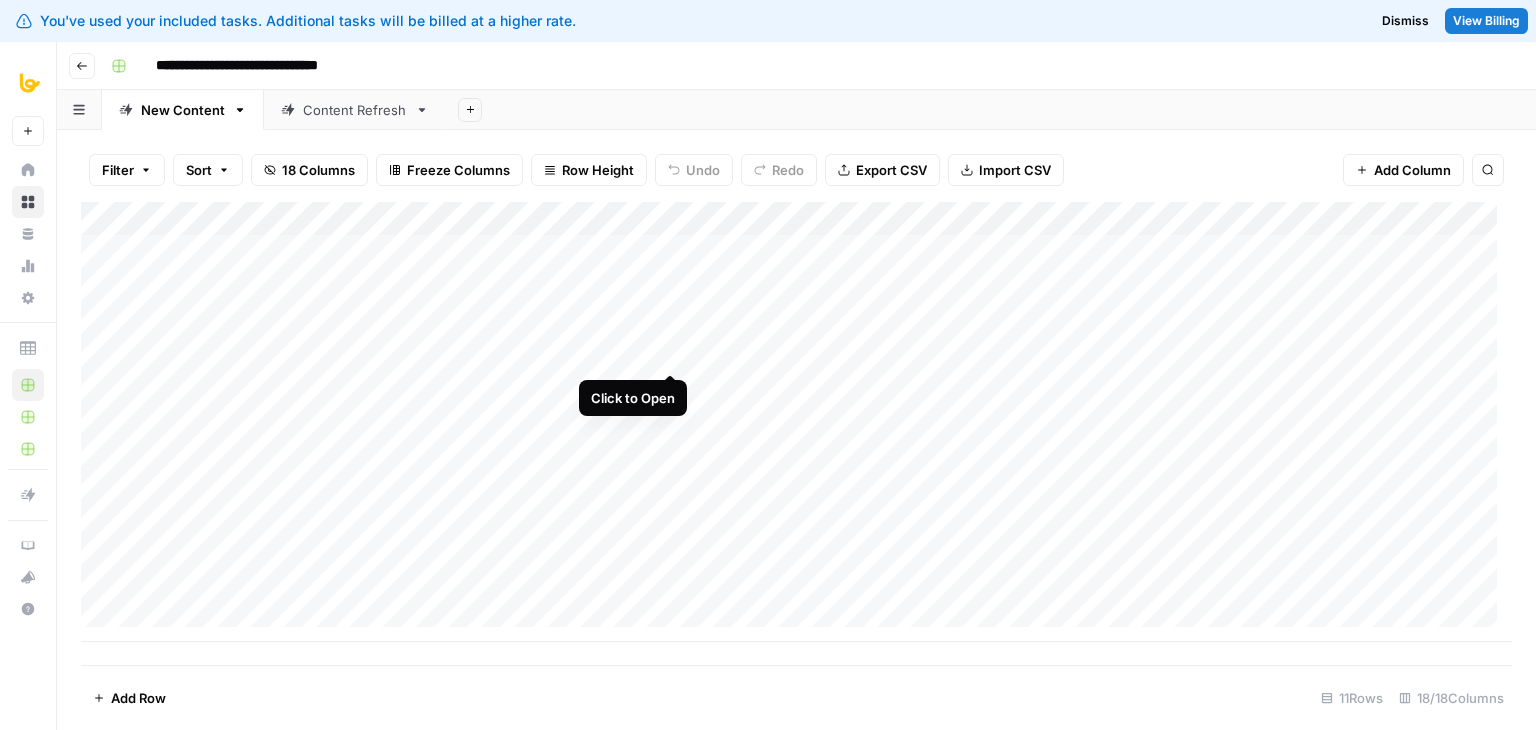 click on "Add Column" at bounding box center [796, 422] 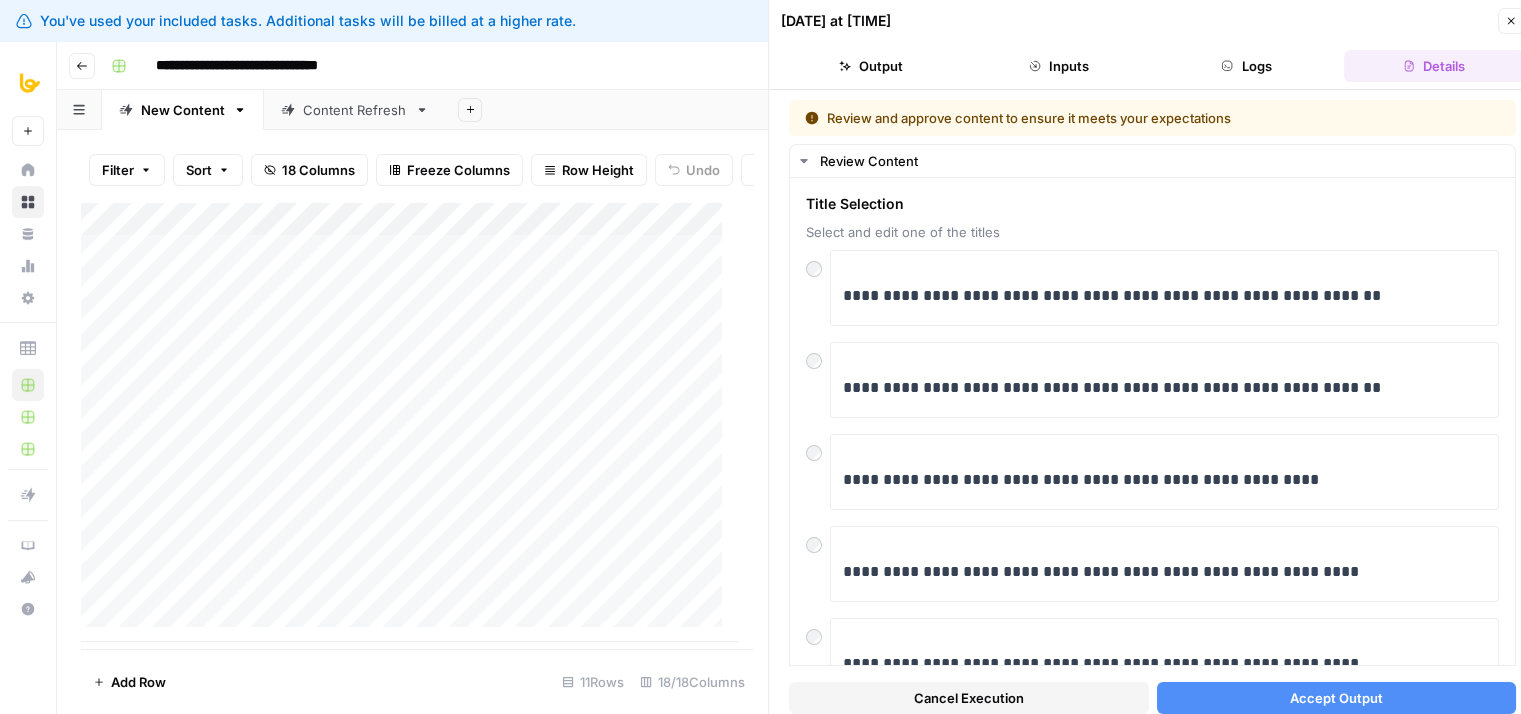 click on "Close" at bounding box center (1511, 21) 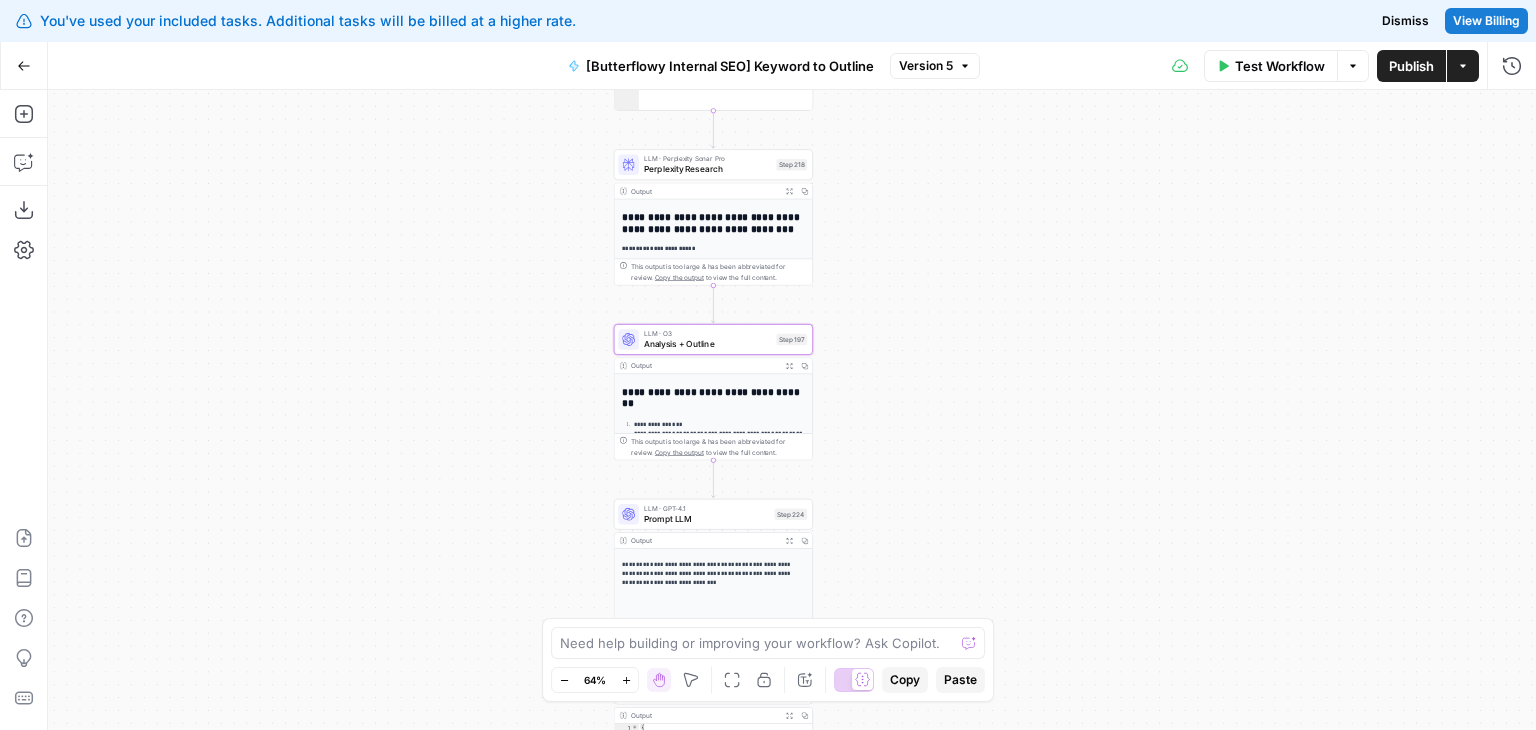 click on "Workflow Set Inputs Inputs Google Search Perform Google Search Step 51 Output Expand Output Copy 1 2 3 4 5 6 7 8 {    "search_metadata" :  {      "id" :  "685e779dcfa23019eb7c5c2b" ,      "status" :  "Success" ,      "json_endpoint" :  "https://serpapi.com          /searches/67047068b3e87625          /685e779dcfa23019eb7c5c2b.json" ,      "created_at" :  "2025-06-27 10:51:09 UTC" ,      "processed_at" :  "2025-06-27 10:51:09 UTC" ,      "google_url" :  "https://www.google.com          /search?q=growth+marketing&oq=growth          +marketing&gl=us&num=10&sourceid          =chrome&ie=UTF-8" ,     This output is too large & has been abbreviated for review.   Copy the output   to view the full content. Loop Iteration Label if social or forum Step 207 Output Expand Output Copy 1 2 3 4 5 6 7 8 9 10 11 12 13 14 15 [    {      "relevant" :  "true"    } ,    {      "relevant" :  "true"    } ,    {      "relevant" :  "true"    } ,    {      "relevant" :  "false"    } ,    { :" at bounding box center (792, 410) 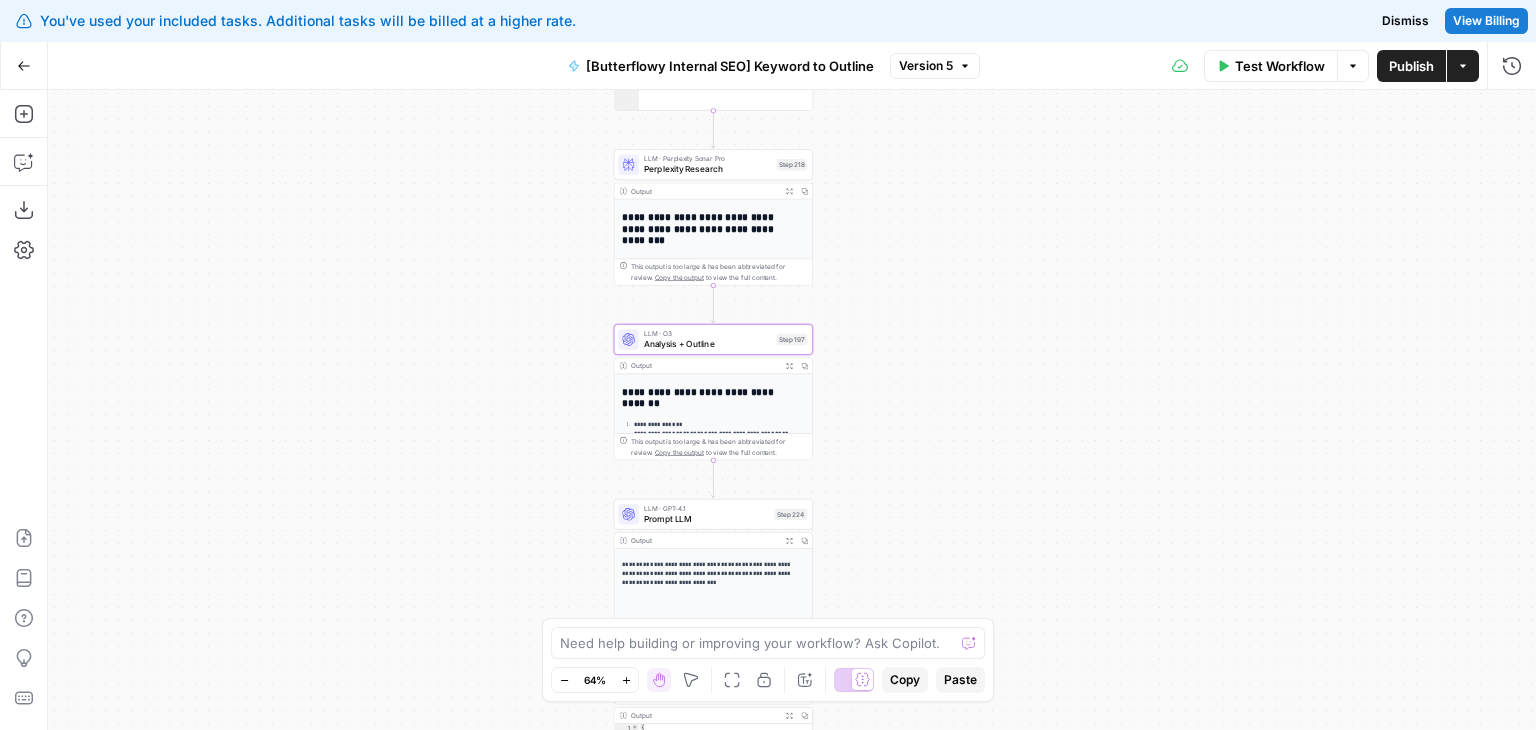 scroll, scrollTop: 0, scrollLeft: 0, axis: both 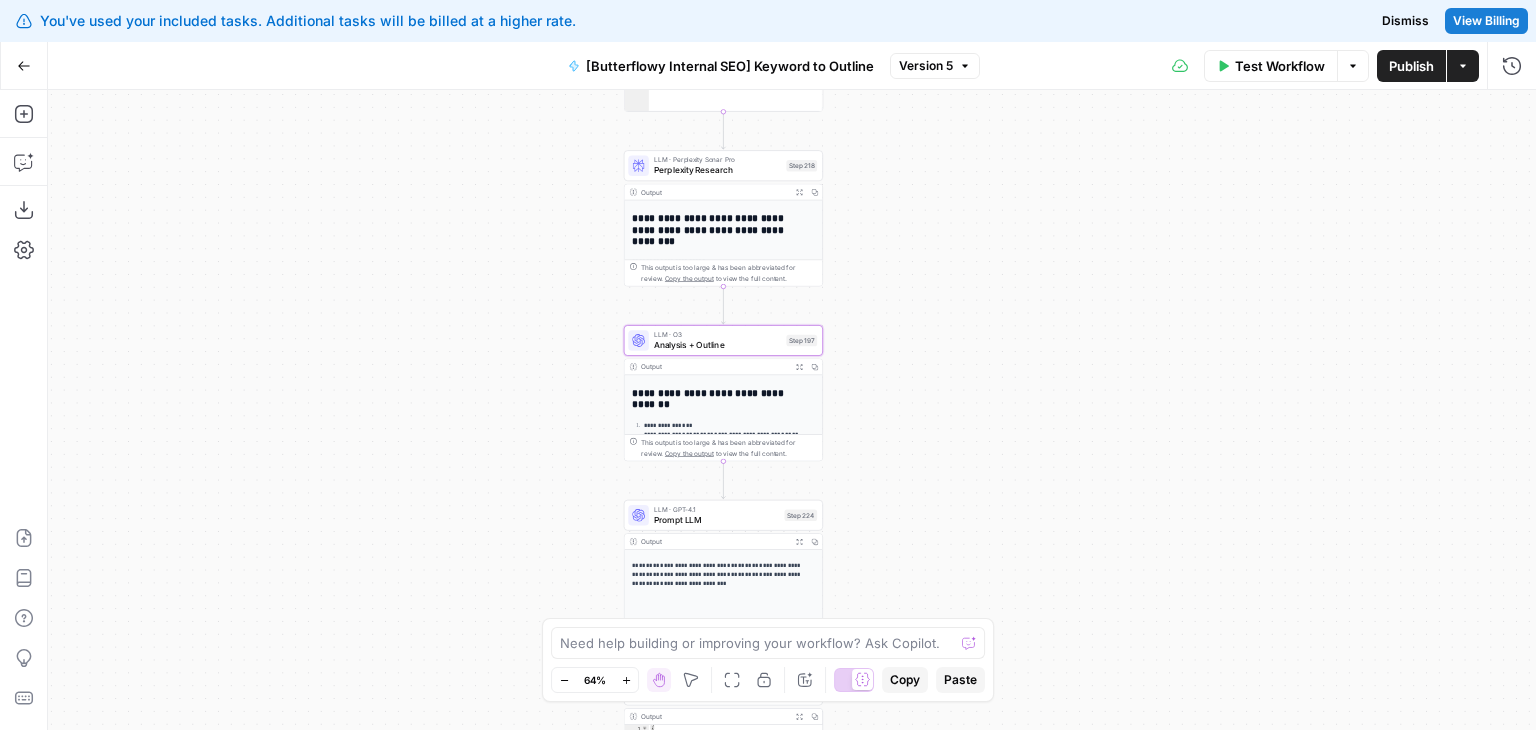 click on "Go Back" at bounding box center (24, 66) 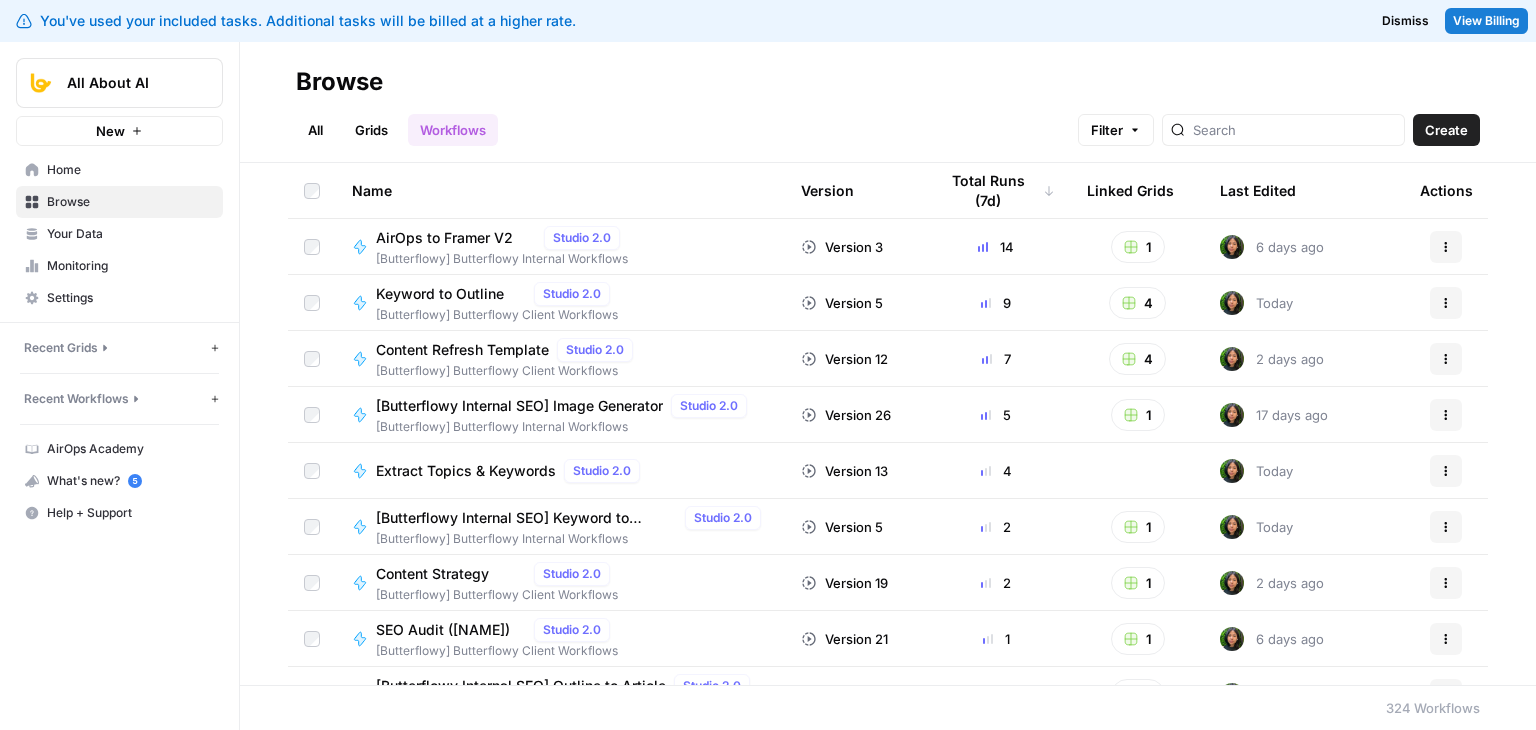 click on "Grids" at bounding box center [371, 130] 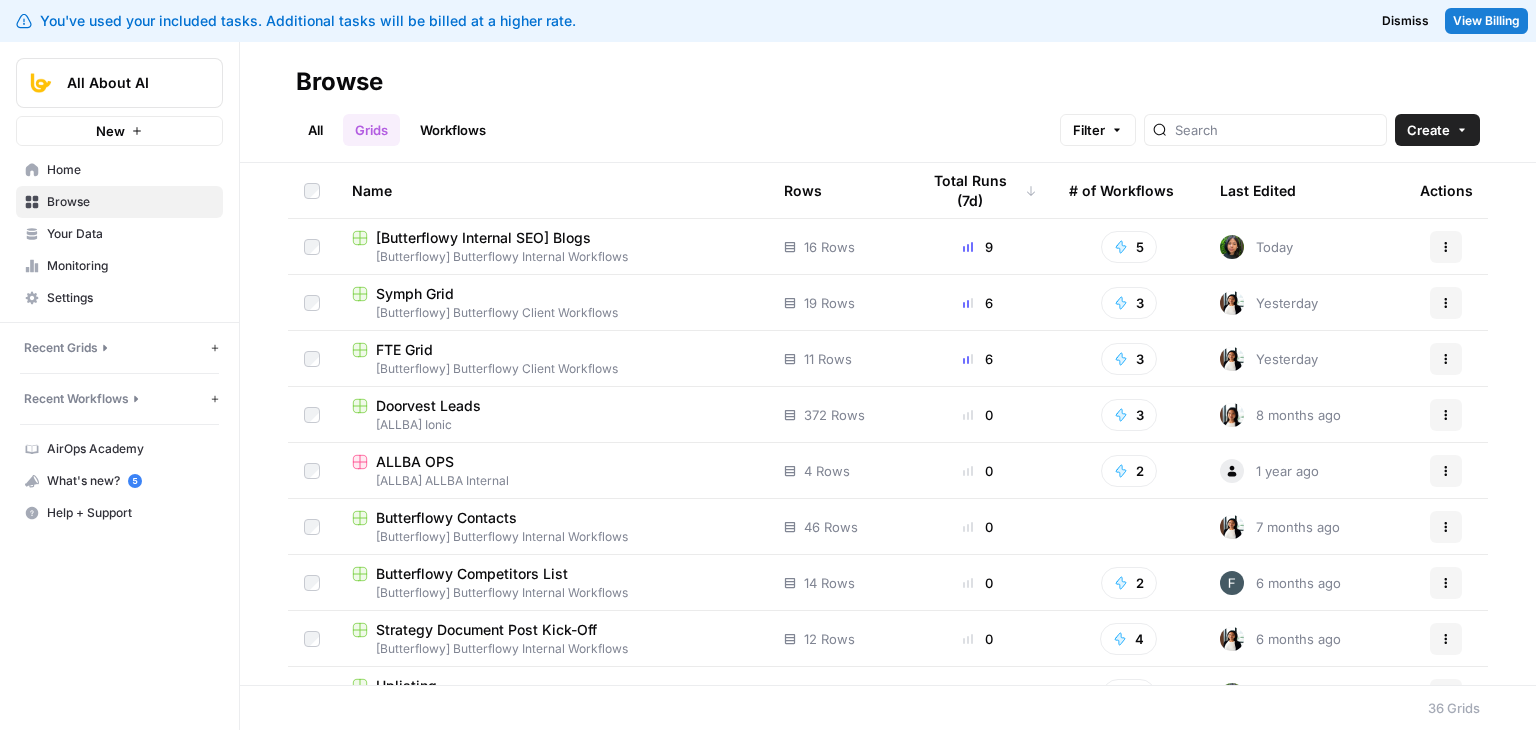 click on "[Butterflowy] Butterflowy Internal Workflows" at bounding box center (552, 257) 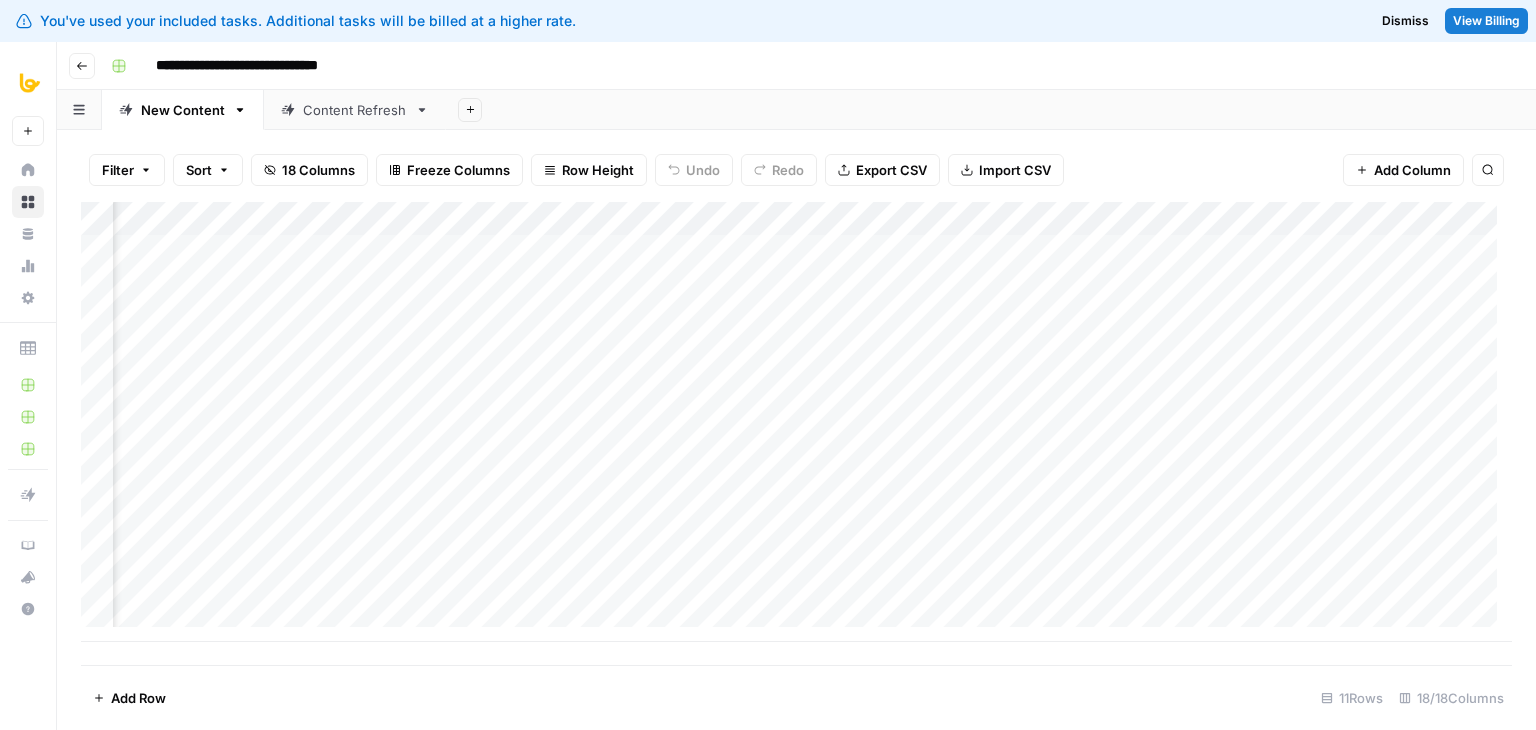 scroll, scrollTop: 0, scrollLeft: 1848, axis: horizontal 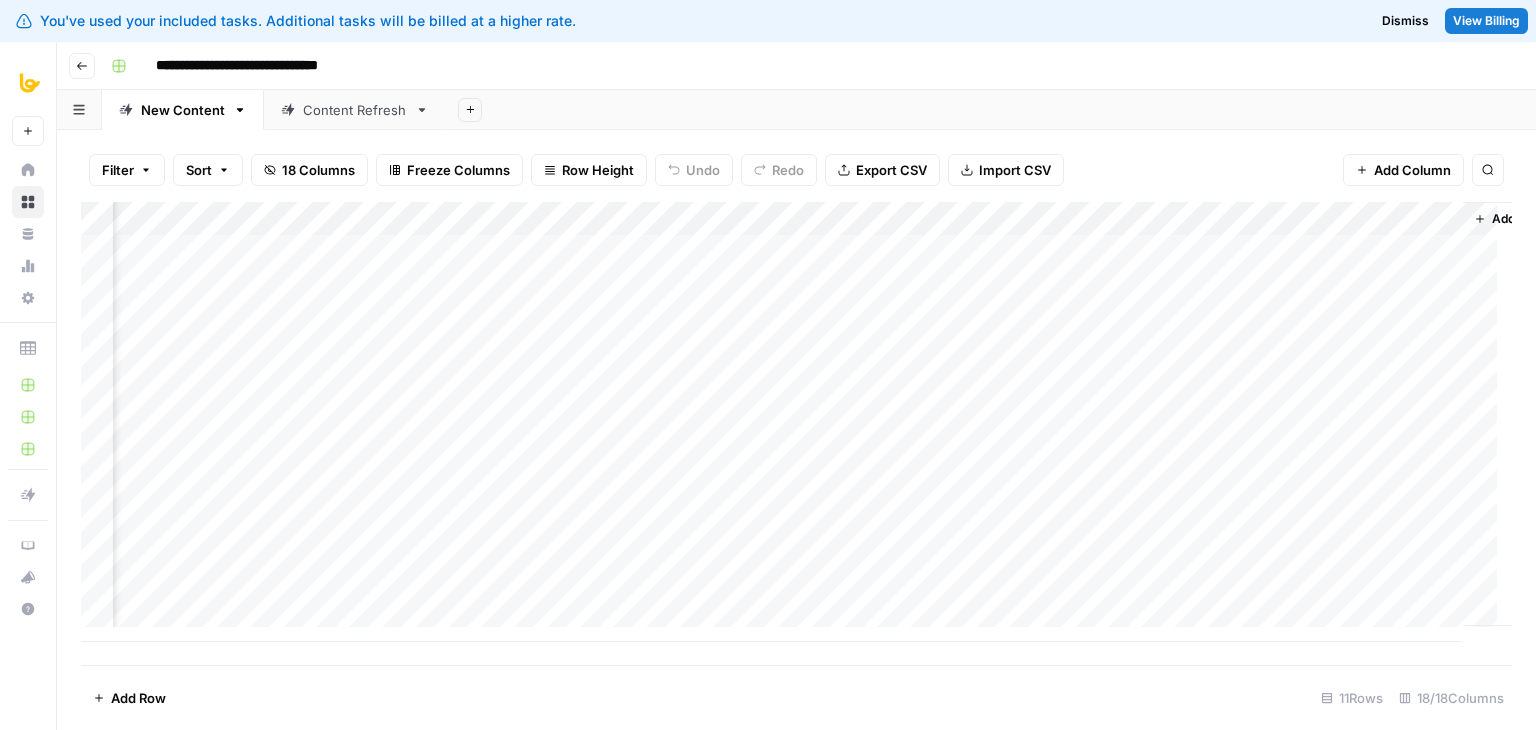 click on "Add Column" at bounding box center (796, 422) 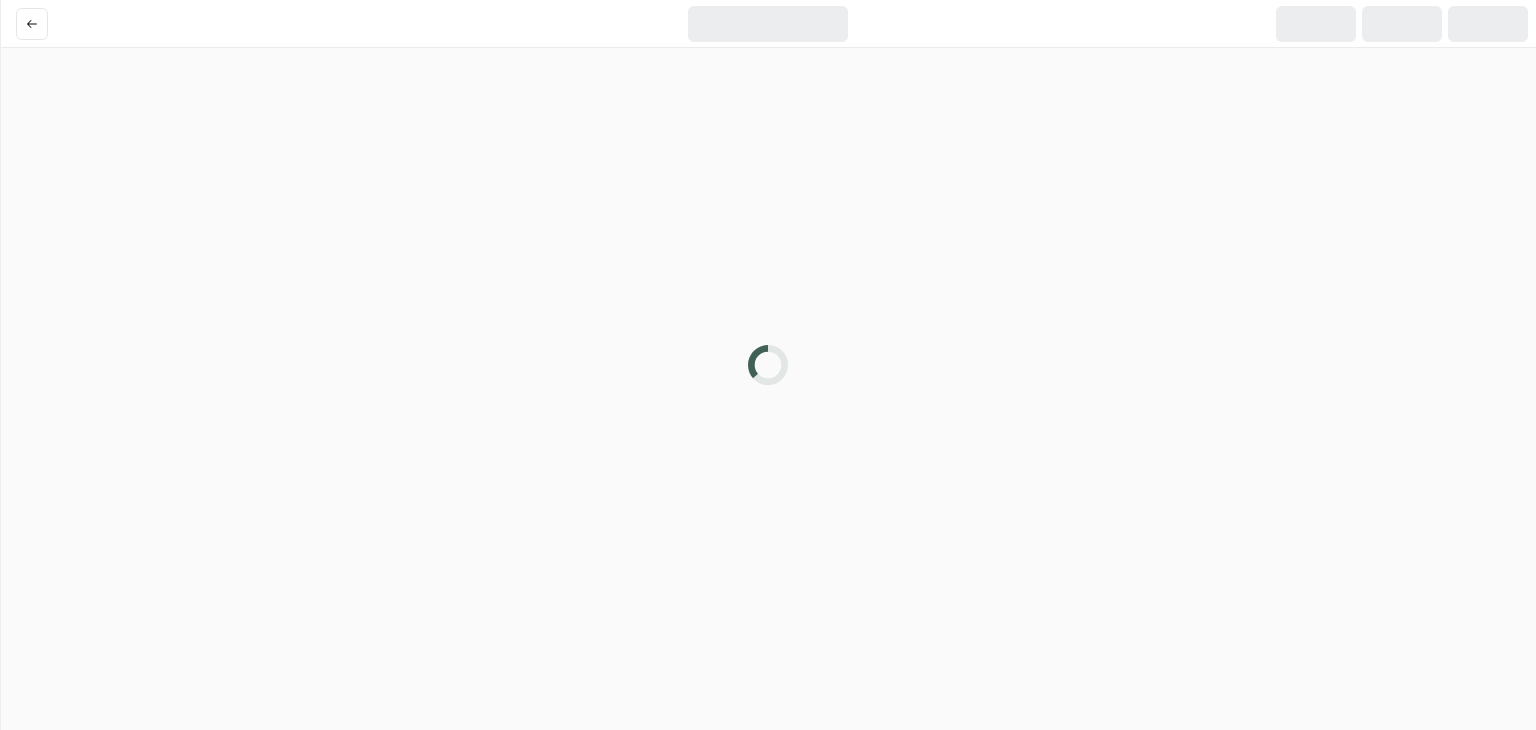 scroll, scrollTop: 0, scrollLeft: 0, axis: both 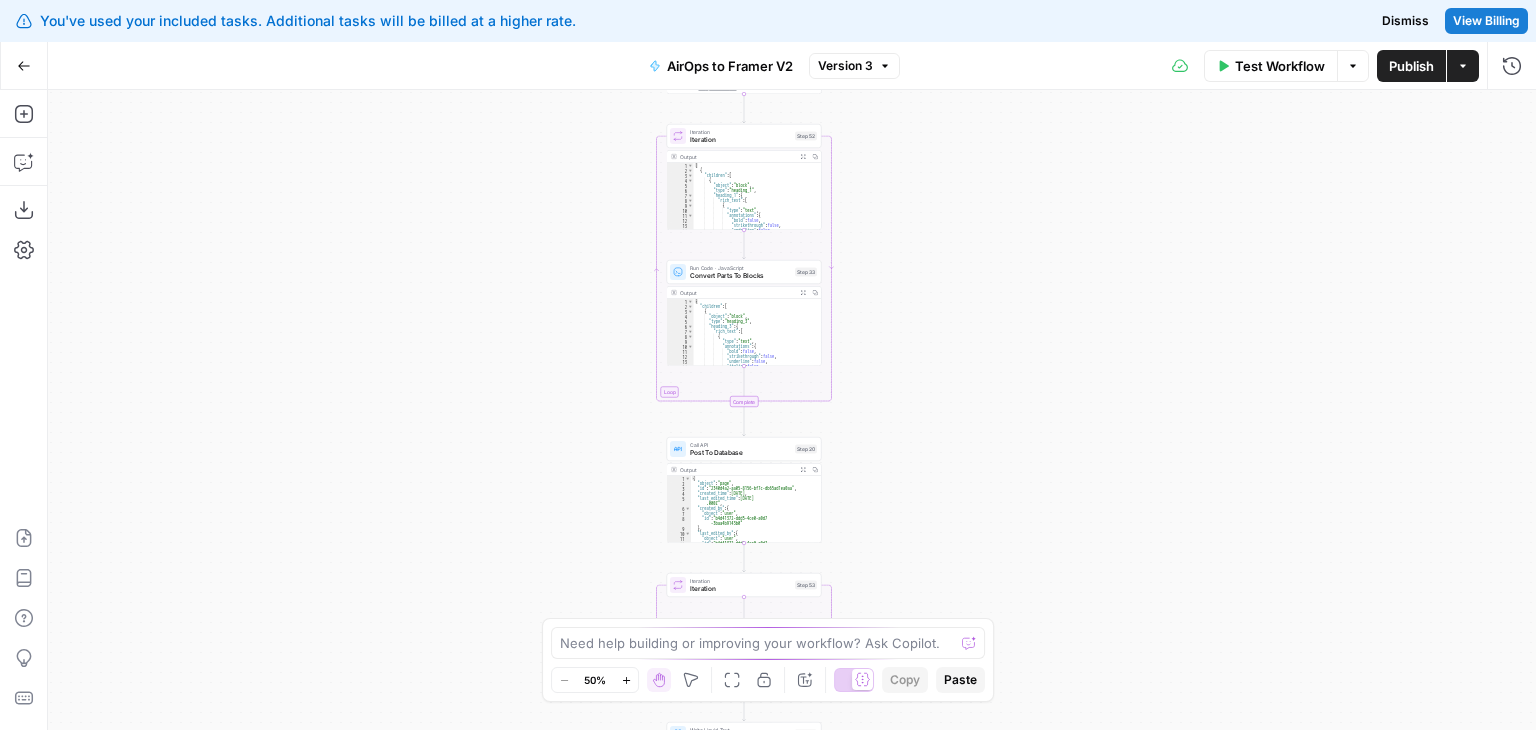 drag, startPoint x: 579, startPoint y: 363, endPoint x: 540, endPoint y: 356, distance: 39.623226 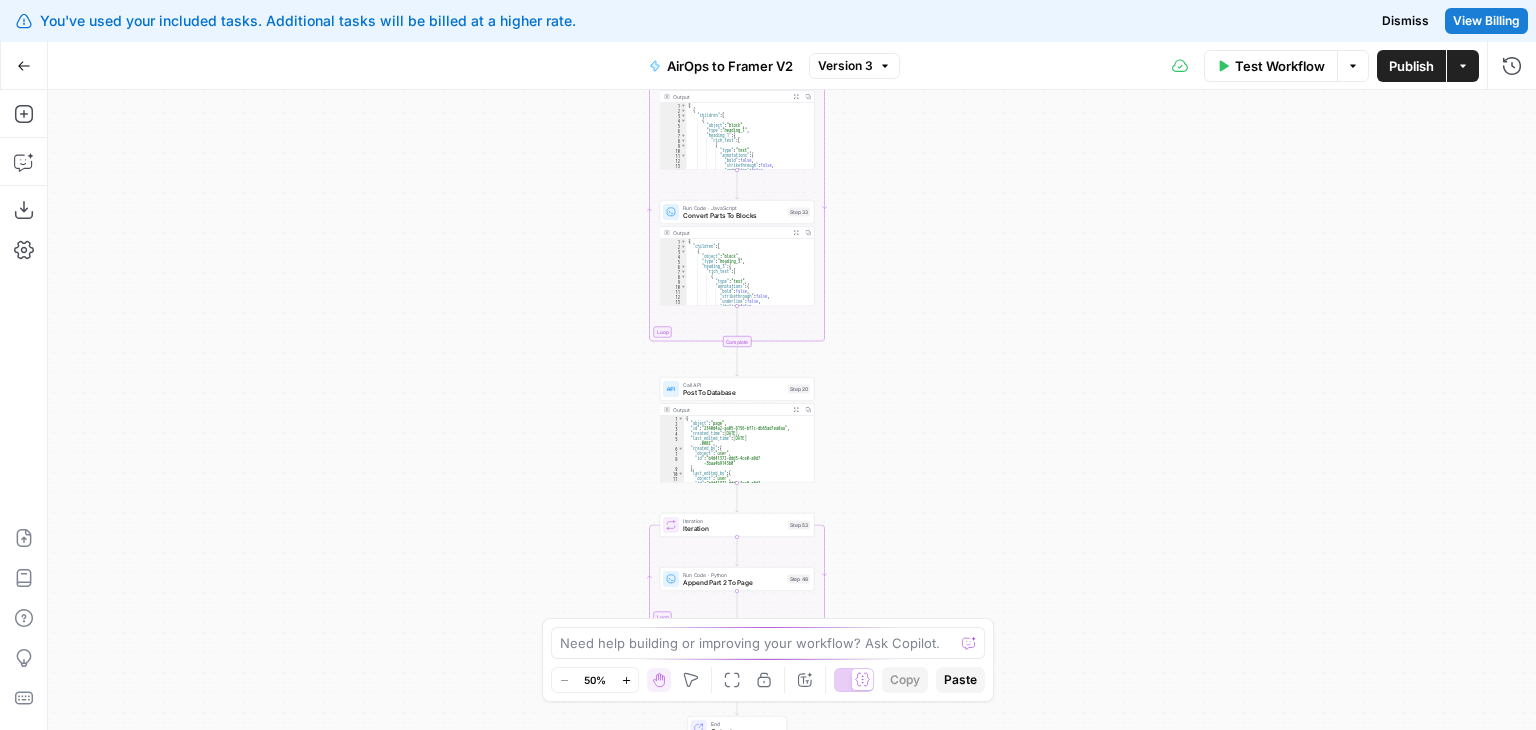 drag, startPoint x: 515, startPoint y: 365, endPoint x: 481, endPoint y: 203, distance: 165.52945 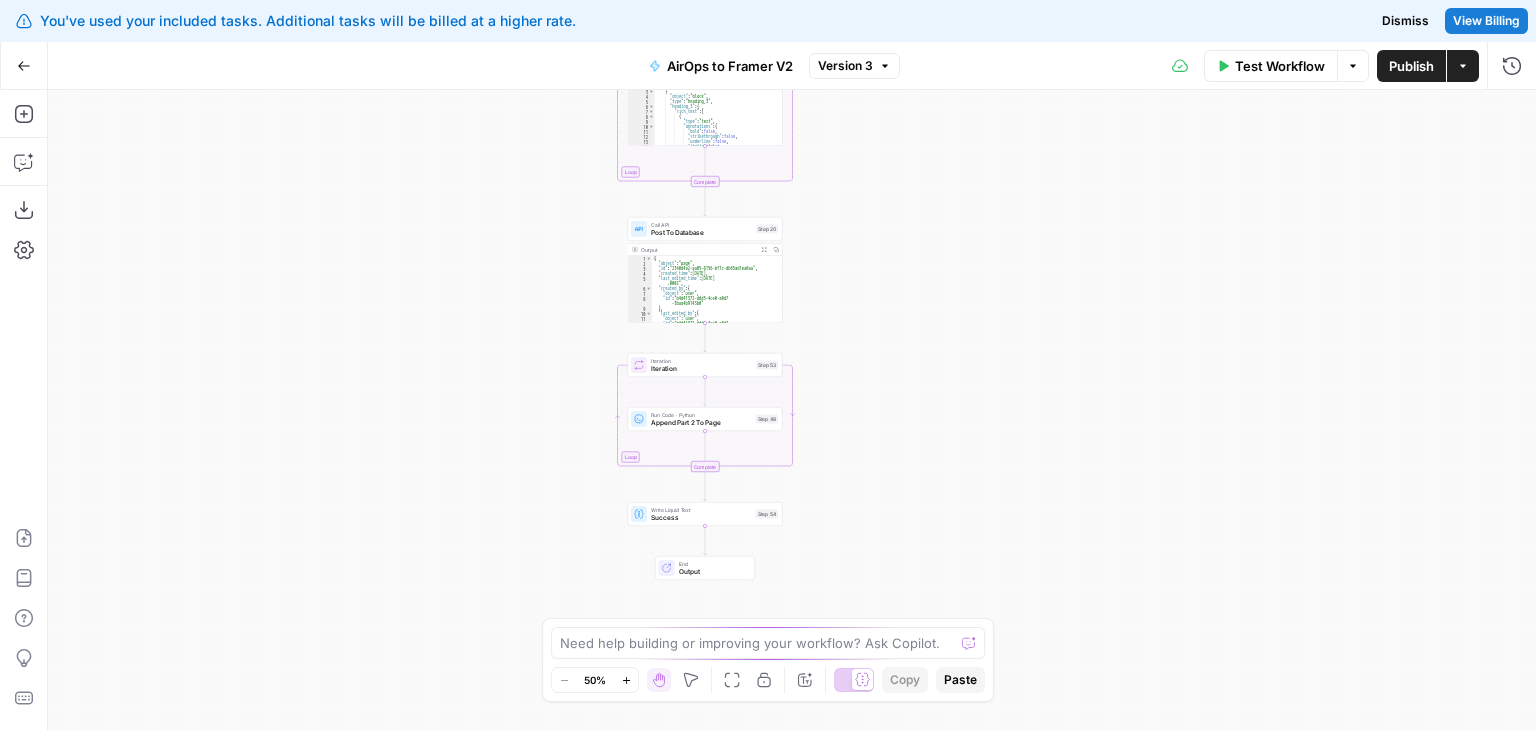 drag, startPoint x: 498, startPoint y: 285, endPoint x: 500, endPoint y: 365, distance: 80.024994 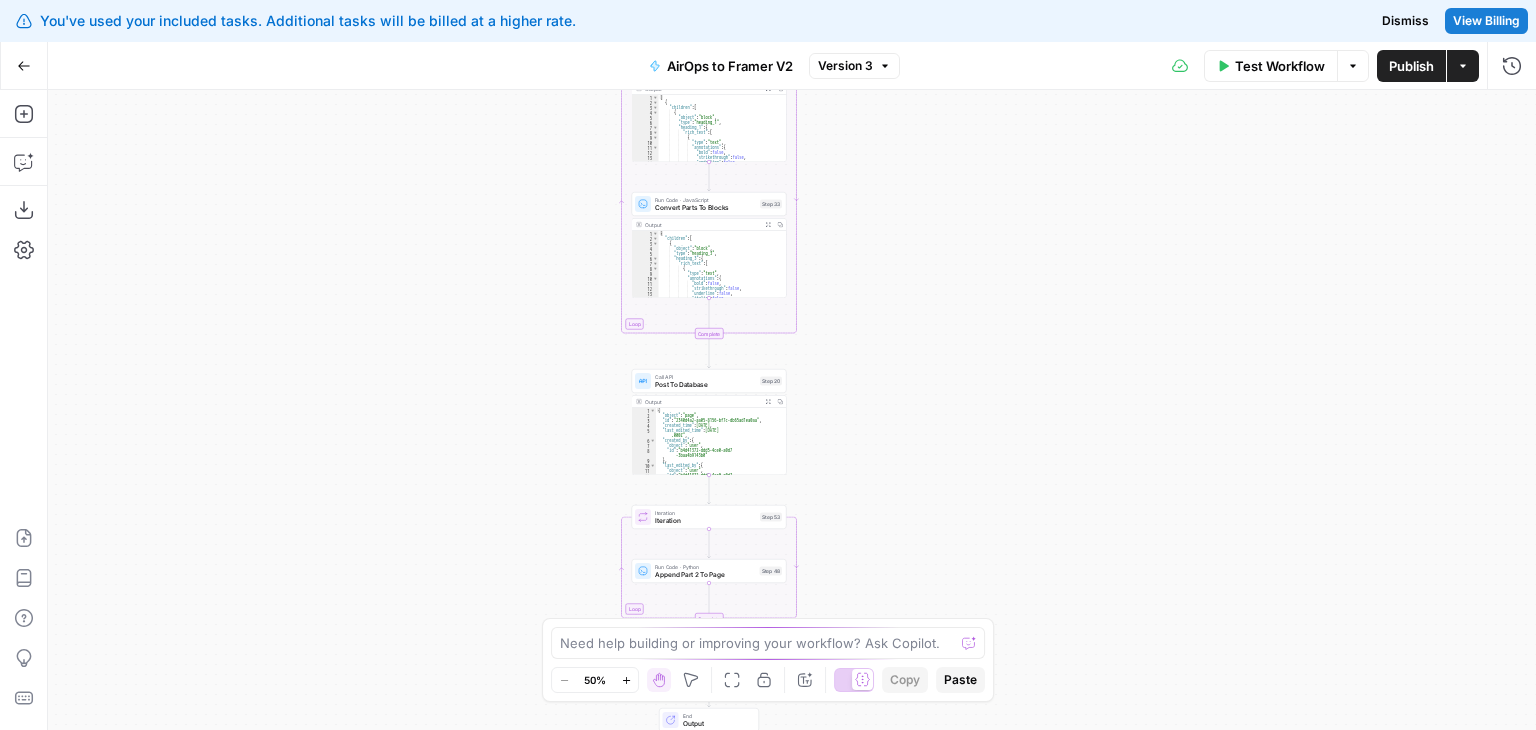 click on "**********" at bounding box center [792, 410] 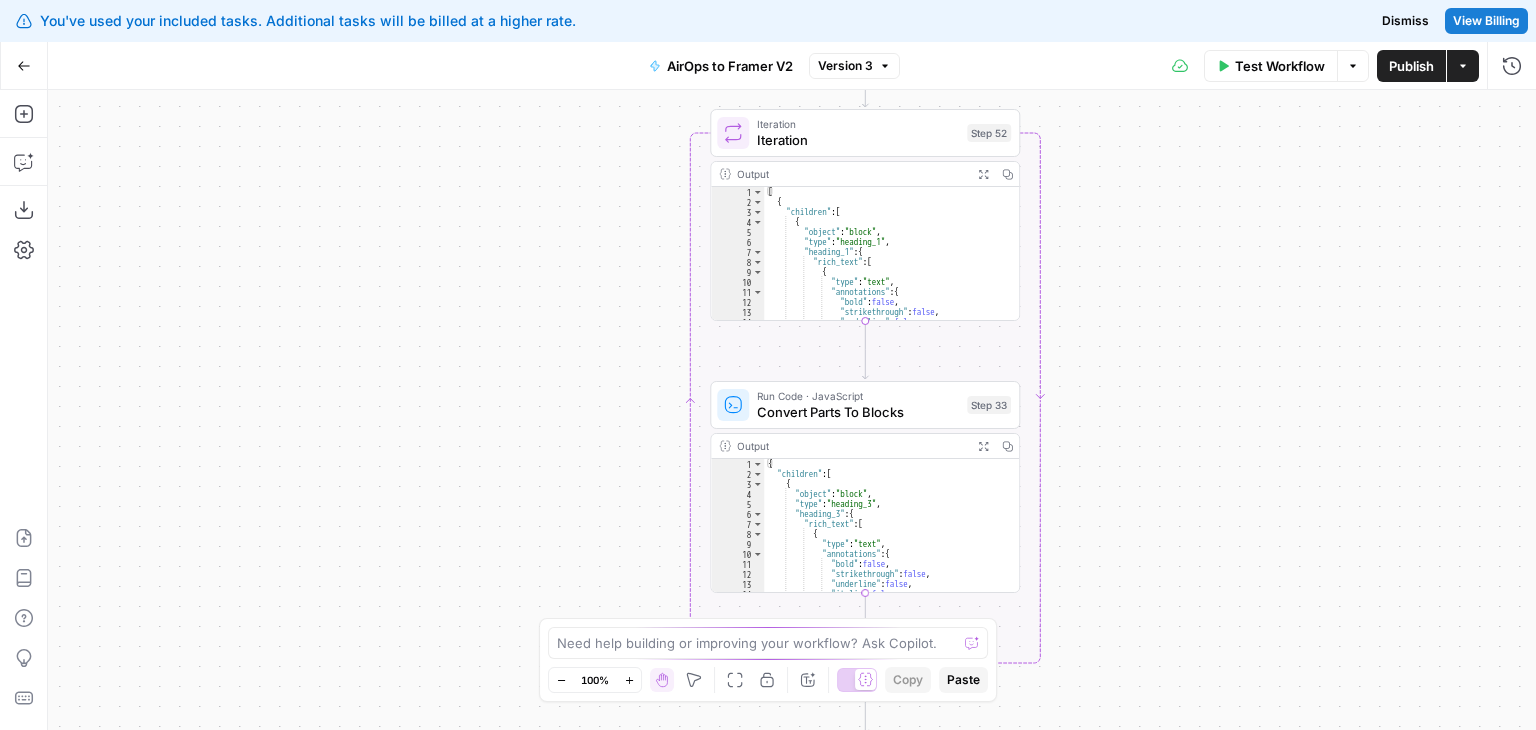 drag, startPoint x: 554, startPoint y: 283, endPoint x: 408, endPoint y: 313, distance: 149.05032 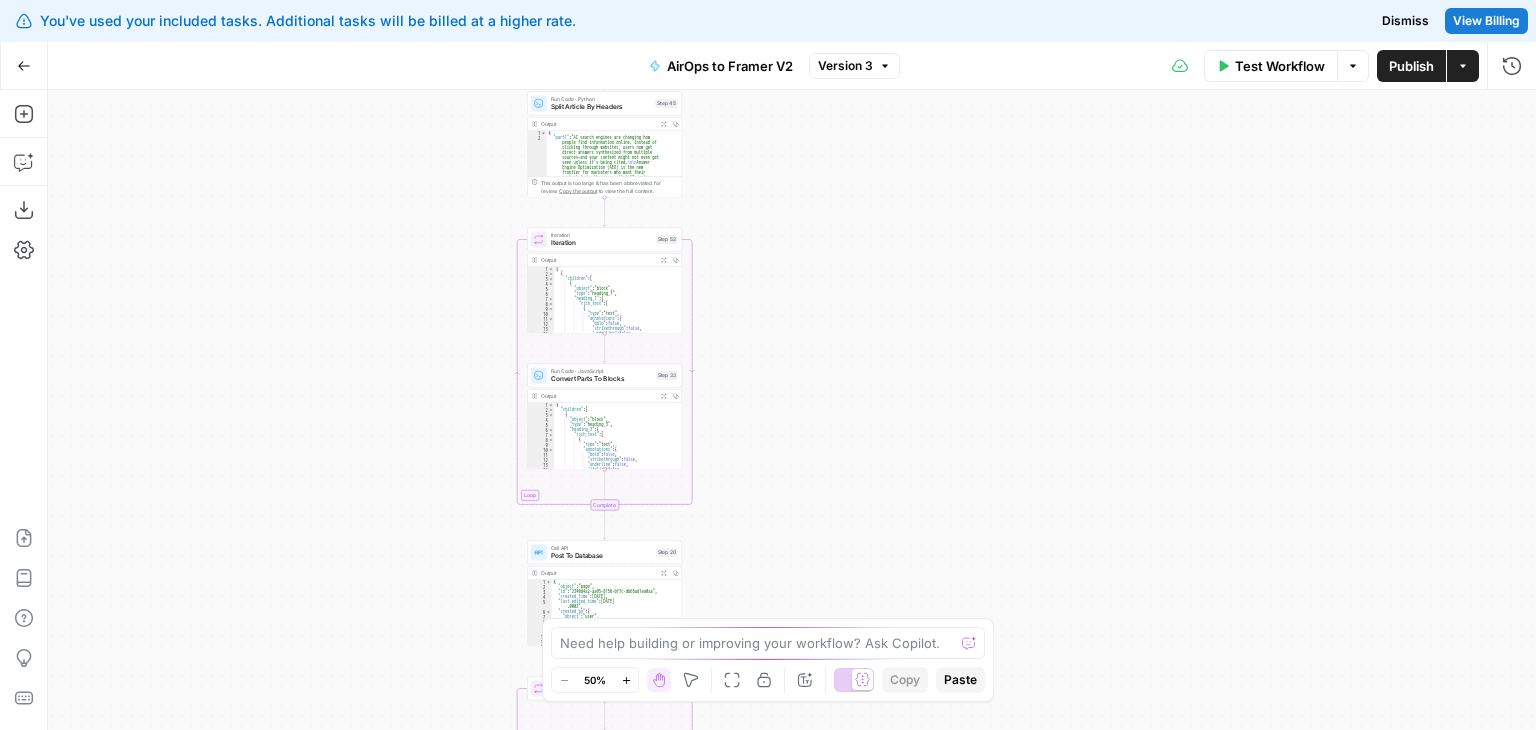 click on "**********" at bounding box center (792, 410) 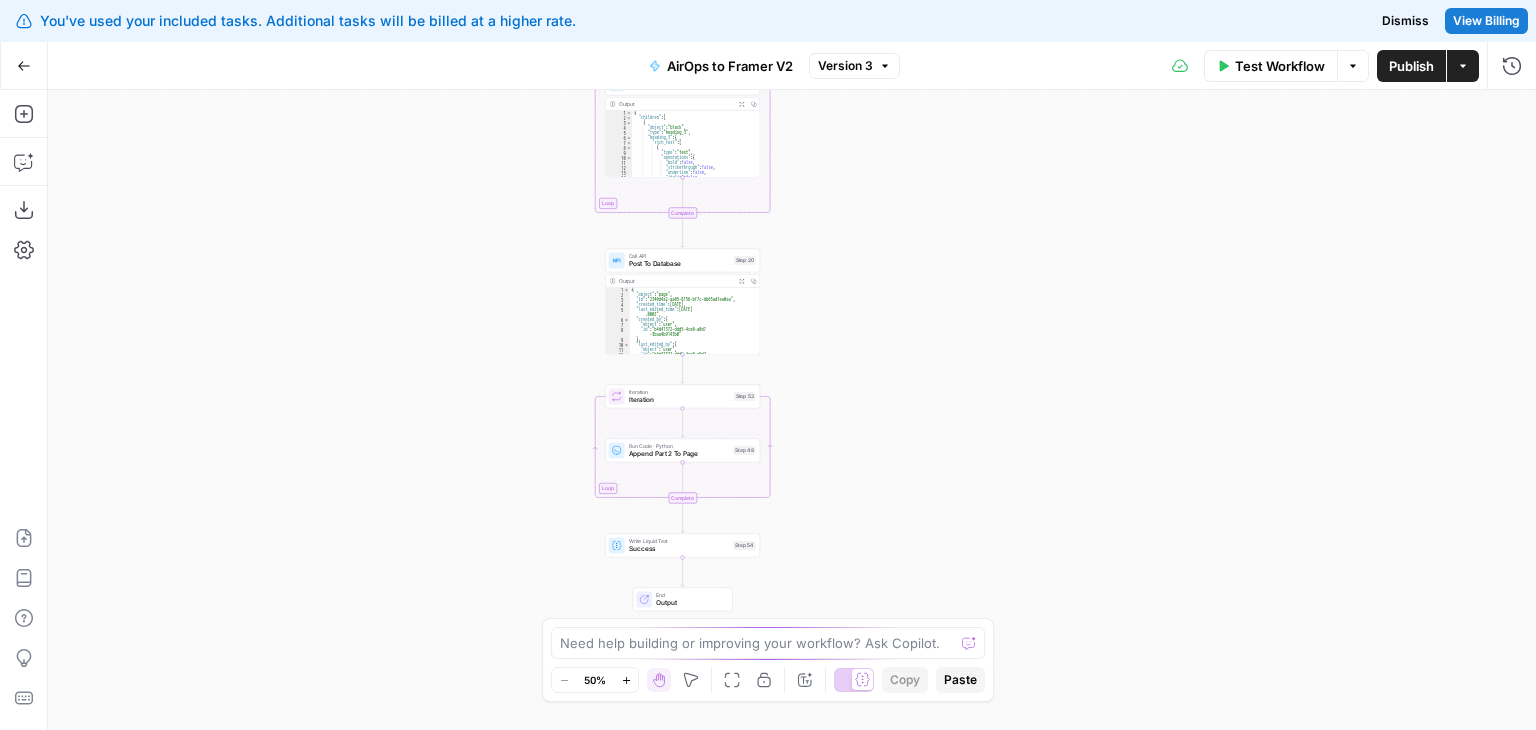drag, startPoint x: 520, startPoint y: 257, endPoint x: 514, endPoint y: 150, distance: 107.16809 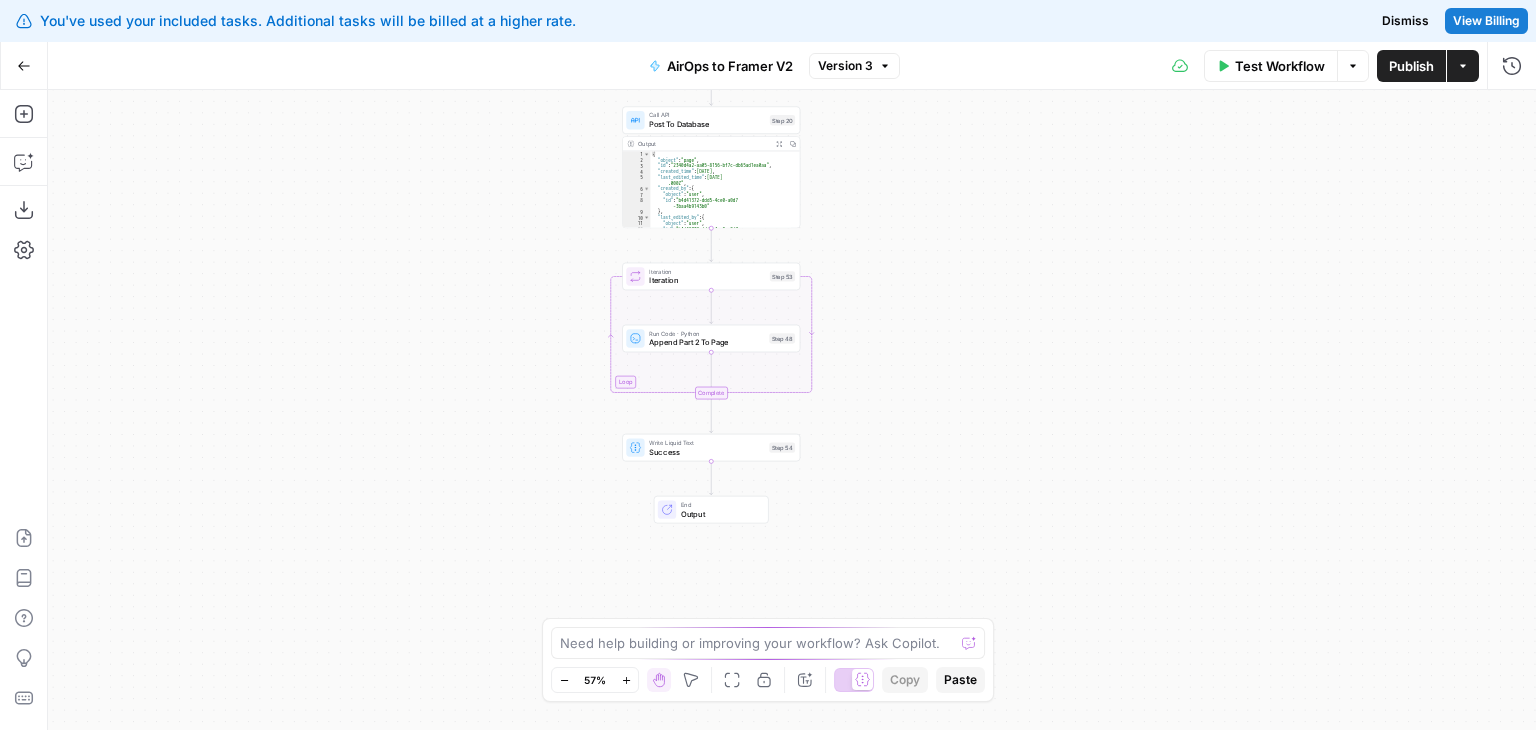 drag, startPoint x: 545, startPoint y: 330, endPoint x: 547, endPoint y: 235, distance: 95.02105 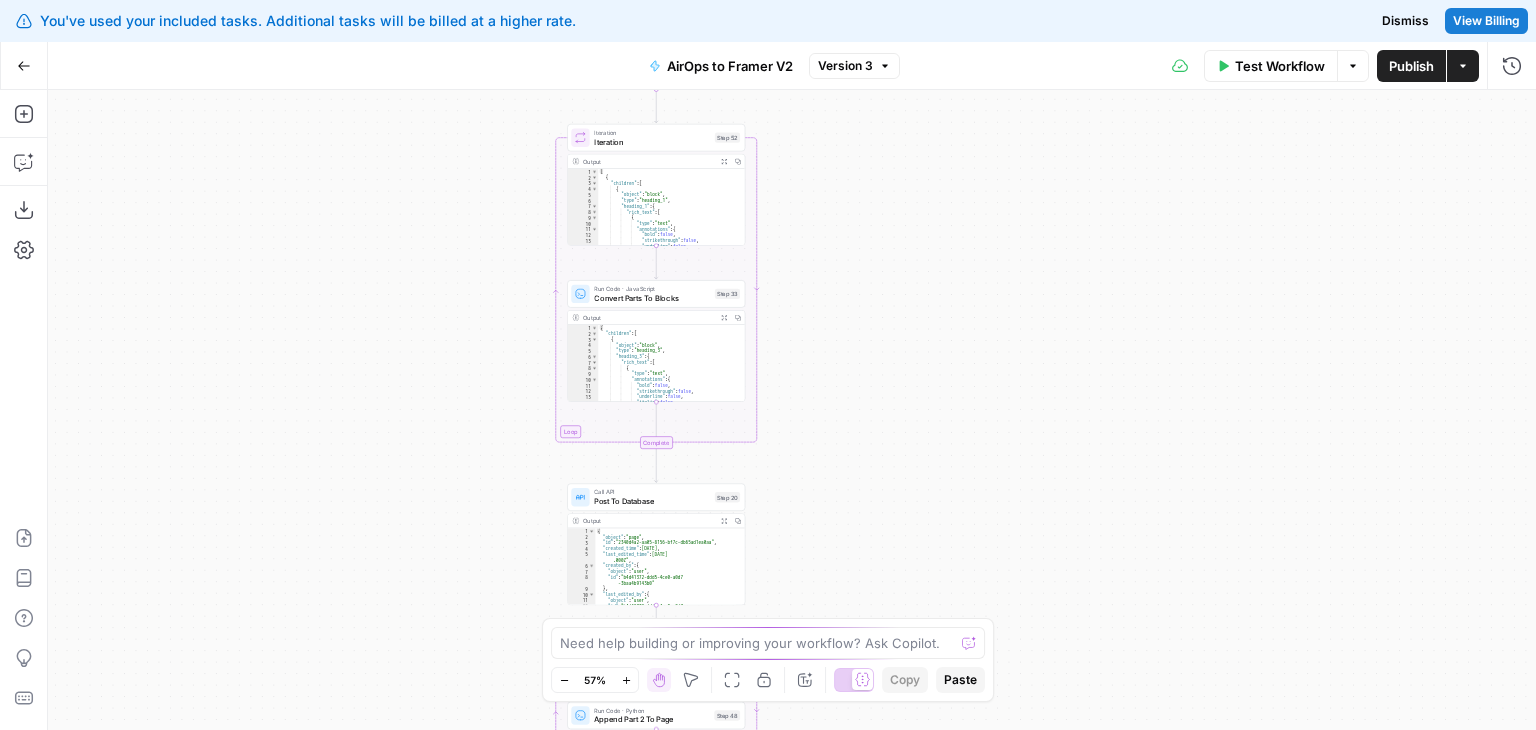 drag, startPoint x: 496, startPoint y: 489, endPoint x: 498, endPoint y: 450, distance: 39.051247 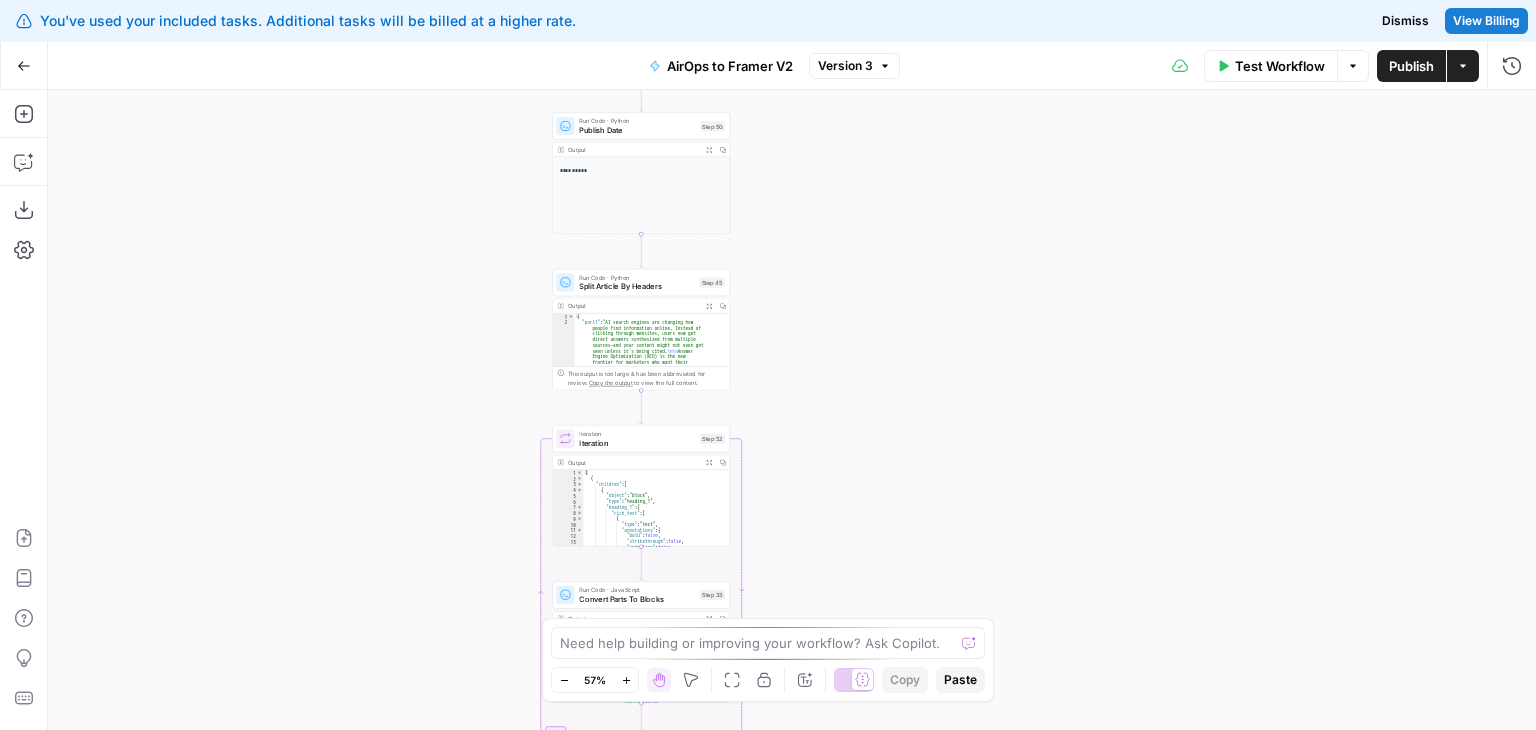 drag, startPoint x: 479, startPoint y: 265, endPoint x: 424, endPoint y: 298, distance: 64.14047 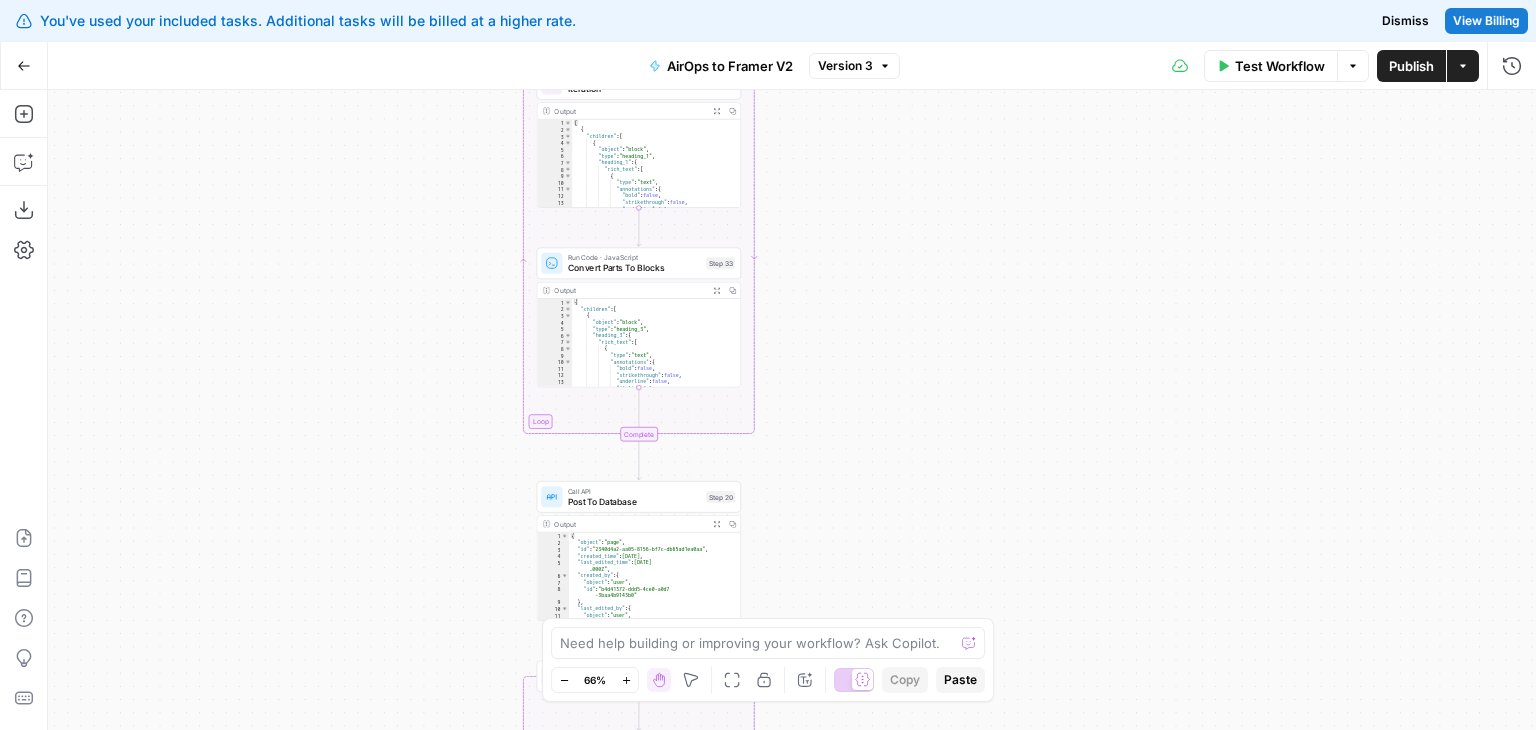 drag, startPoint x: 444, startPoint y: 468, endPoint x: 457, endPoint y: 209, distance: 259.32605 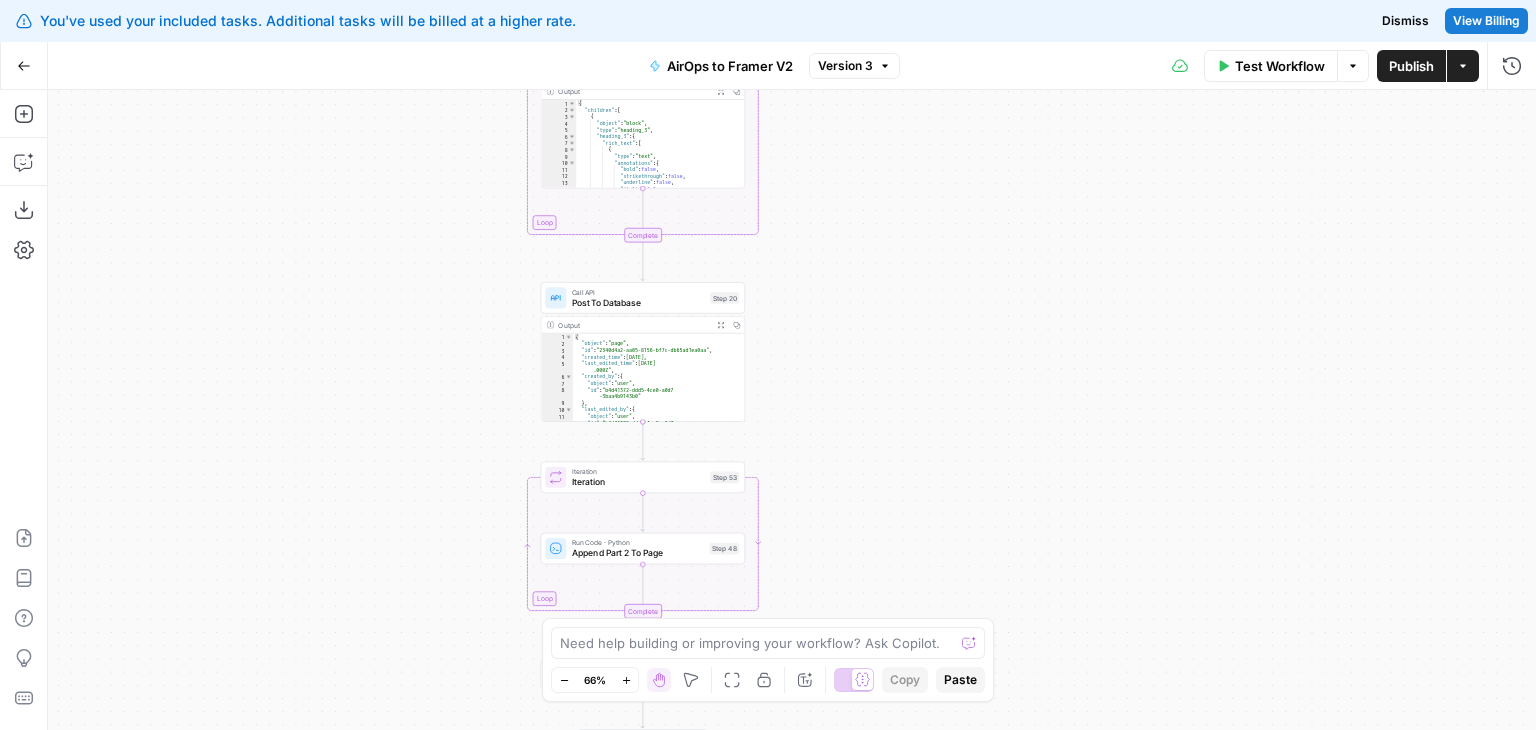 drag, startPoint x: 504, startPoint y: 414, endPoint x: 504, endPoint y: 261, distance: 153 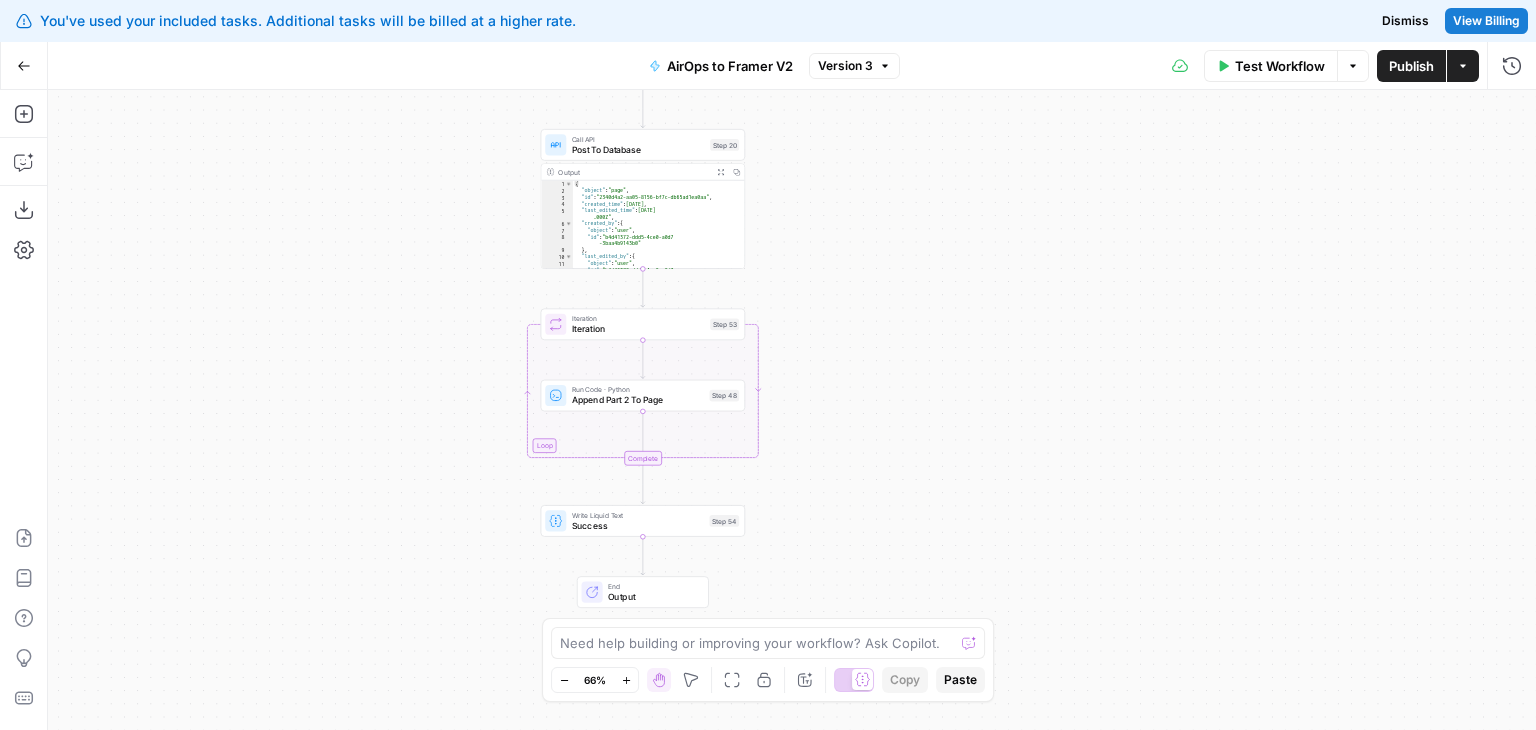 drag, startPoint x: 466, startPoint y: 282, endPoint x: 456, endPoint y: 348, distance: 66.75328 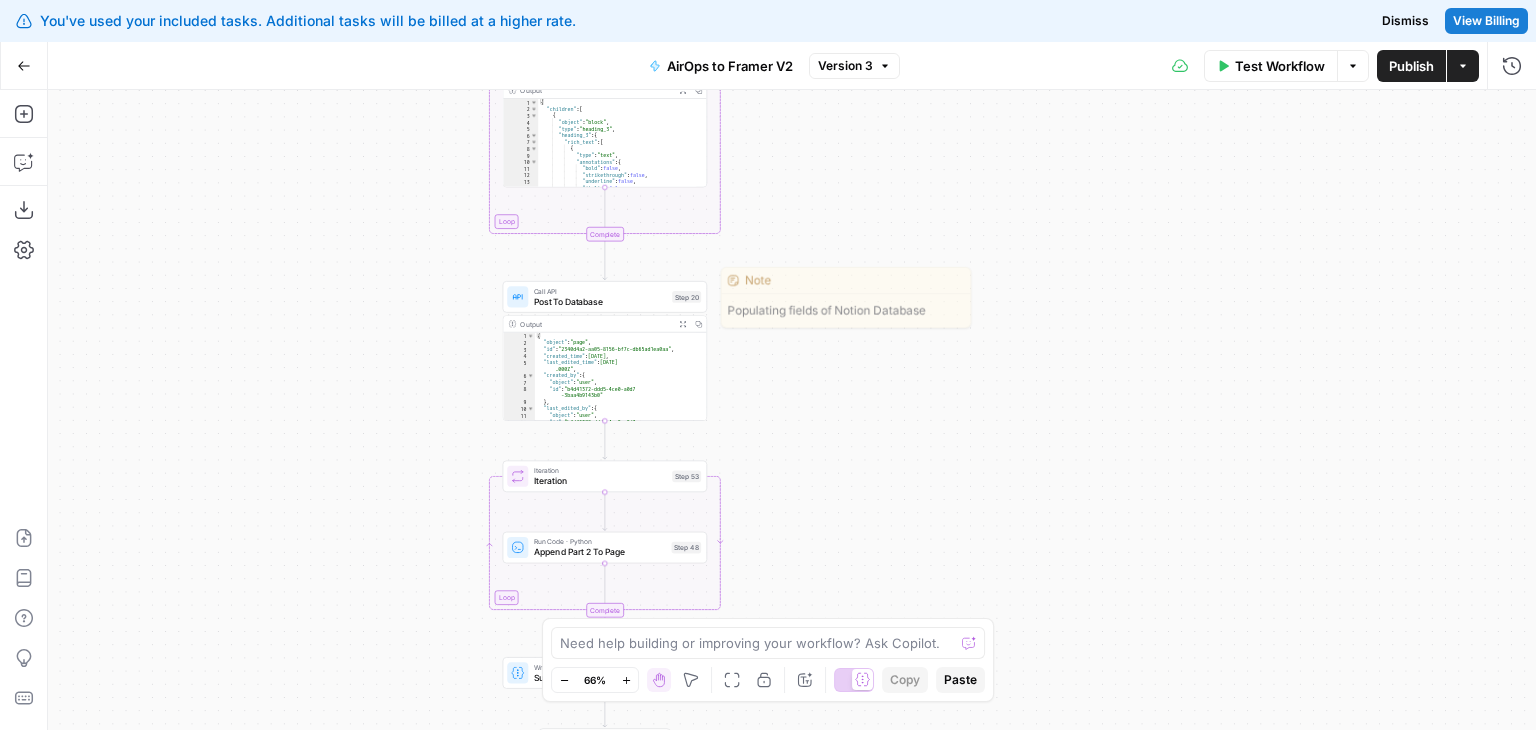 drag, startPoint x: 400, startPoint y: 260, endPoint x: 402, endPoint y: 365, distance: 105.01904 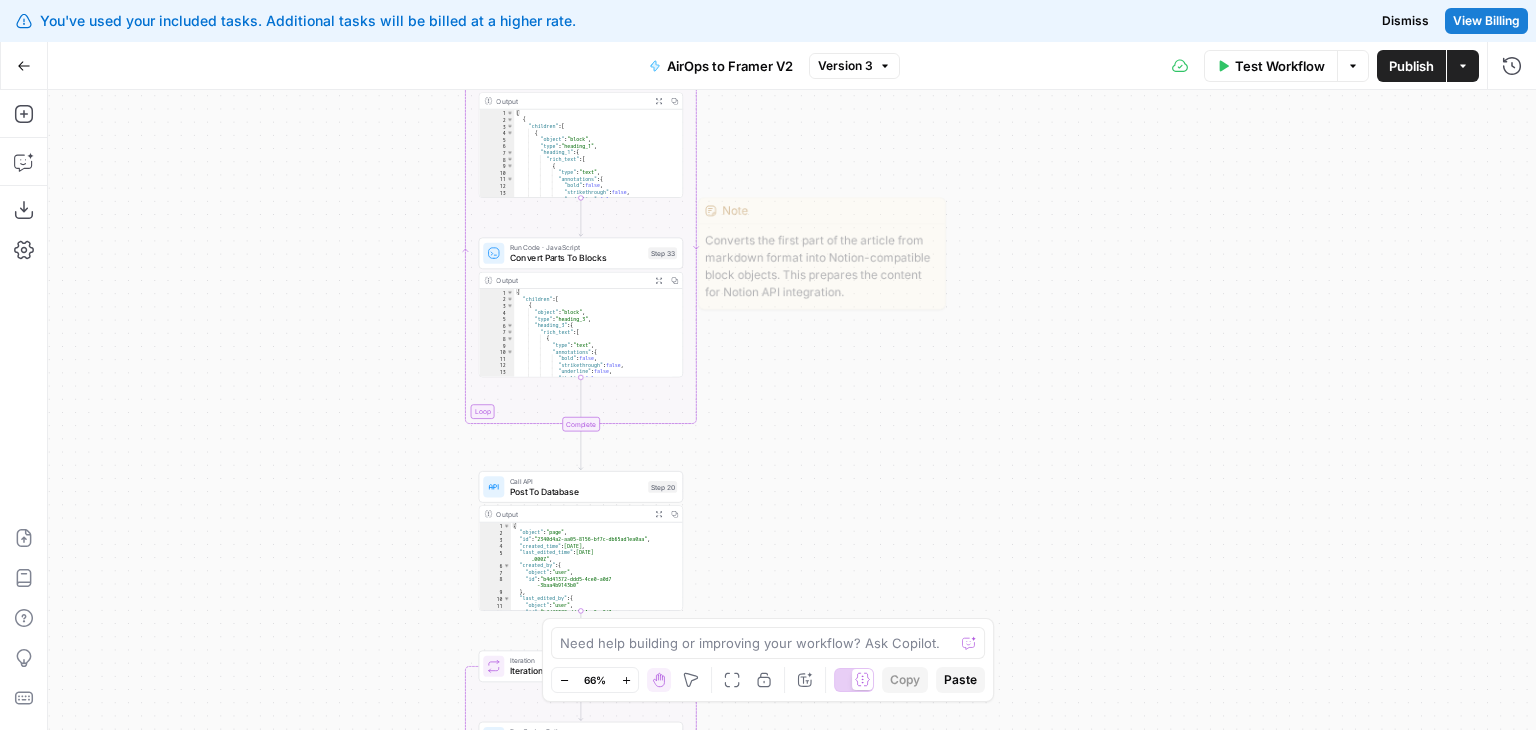 drag, startPoint x: 391, startPoint y: 274, endPoint x: 382, endPoint y: 349, distance: 75.53807 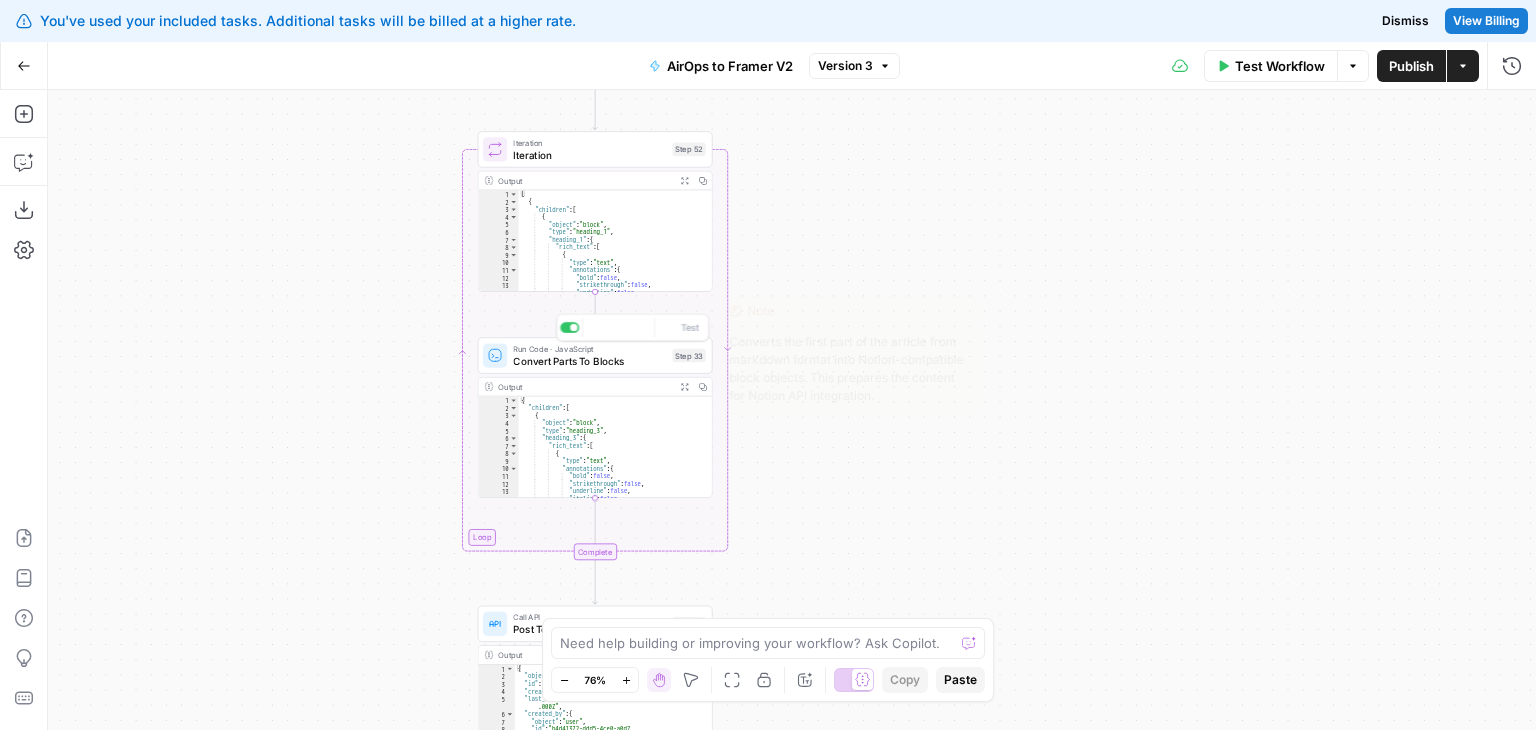 click on "Convert Parts To Blocks" at bounding box center (589, 360) 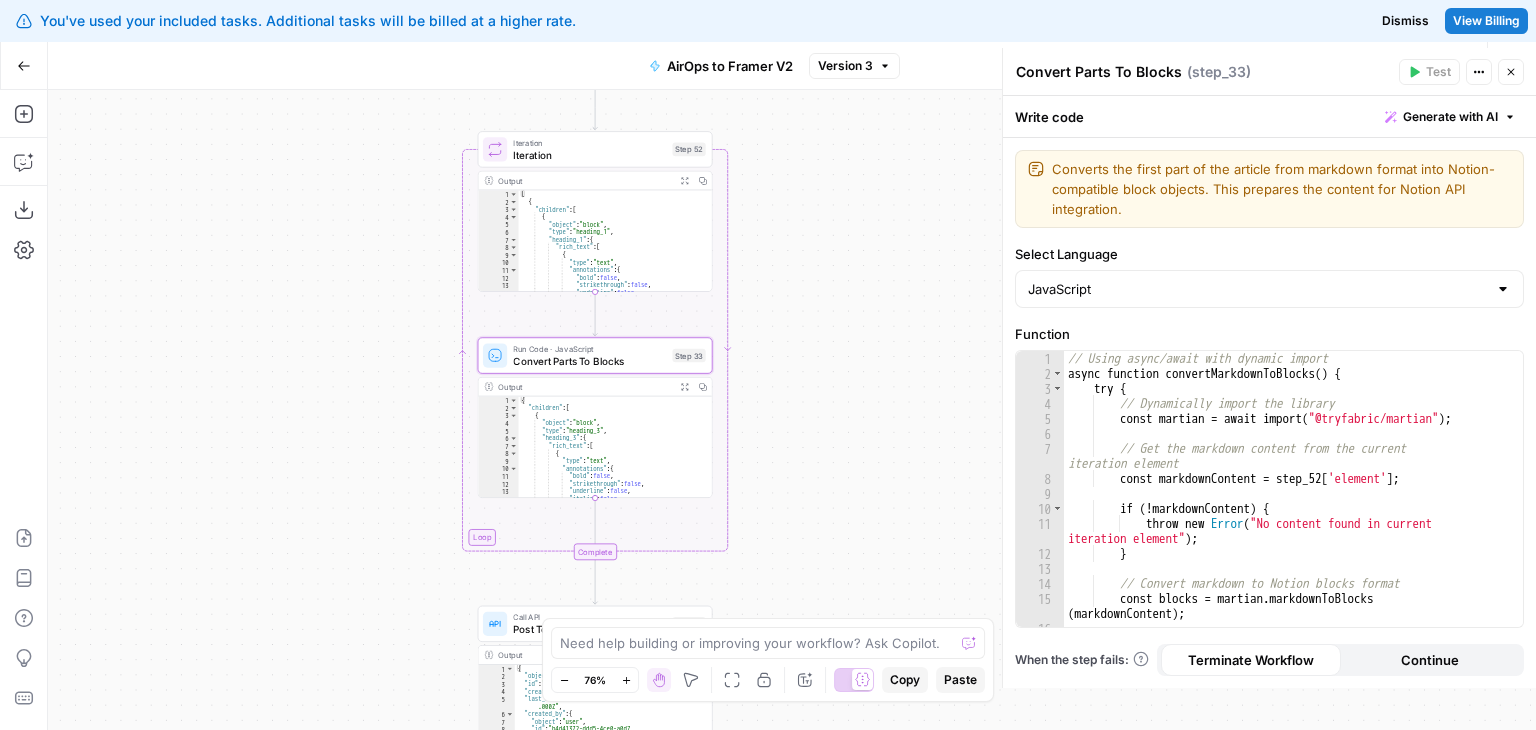 click 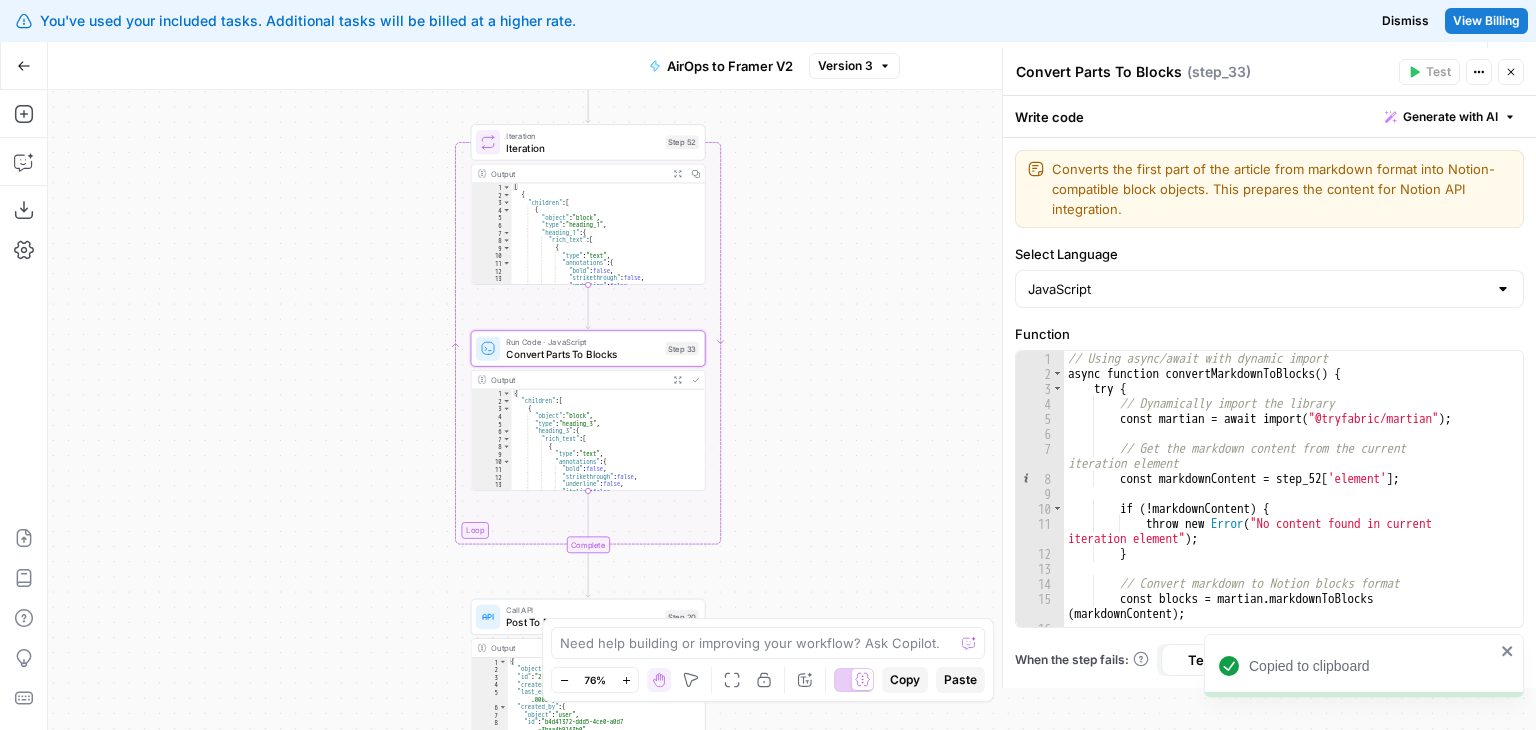 drag, startPoint x: 861, startPoint y: 465, endPoint x: 1080, endPoint y: 369, distance: 239.11713 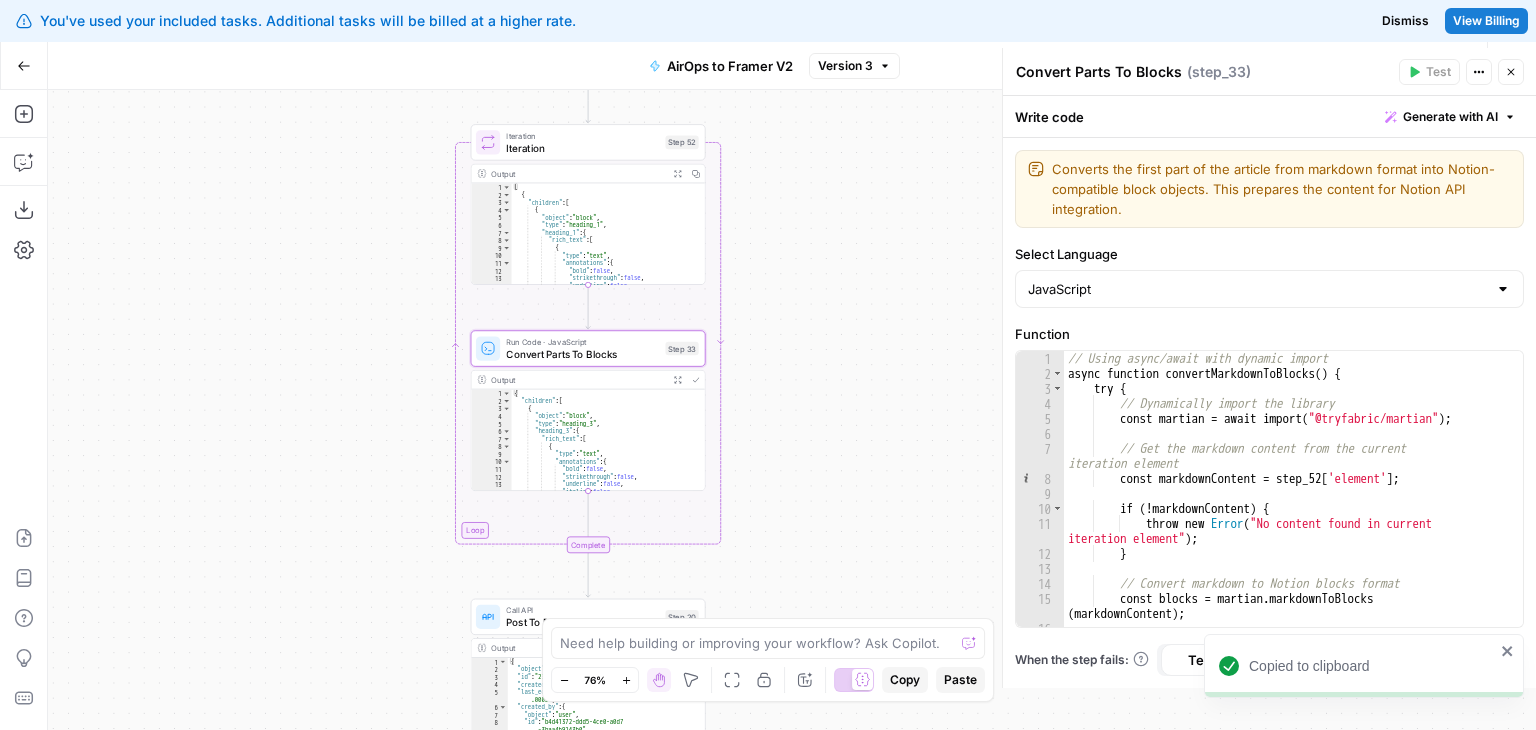 click on "**********" at bounding box center [792, 410] 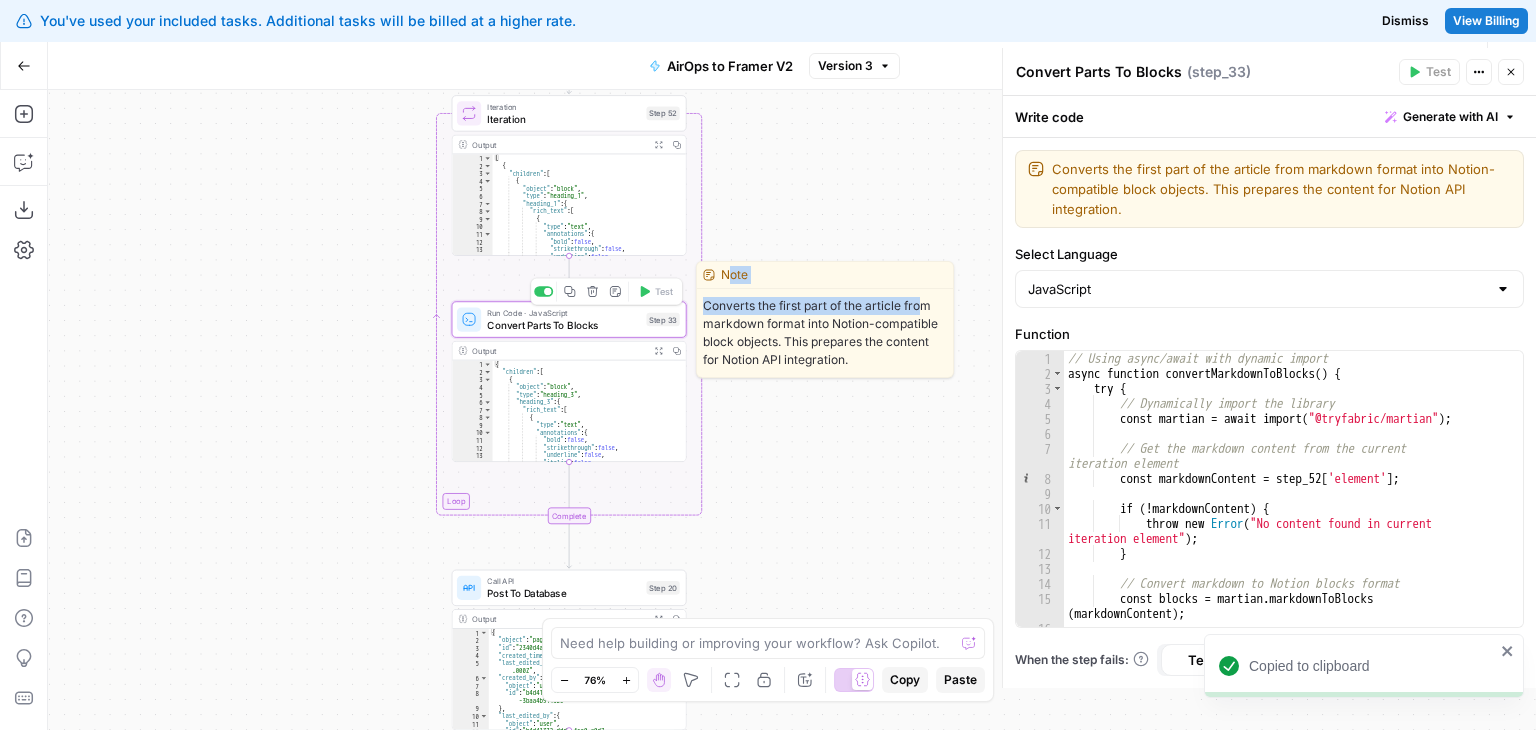 drag, startPoint x: 837, startPoint y: 271, endPoint x: 918, endPoint y: 295, distance: 84.48077 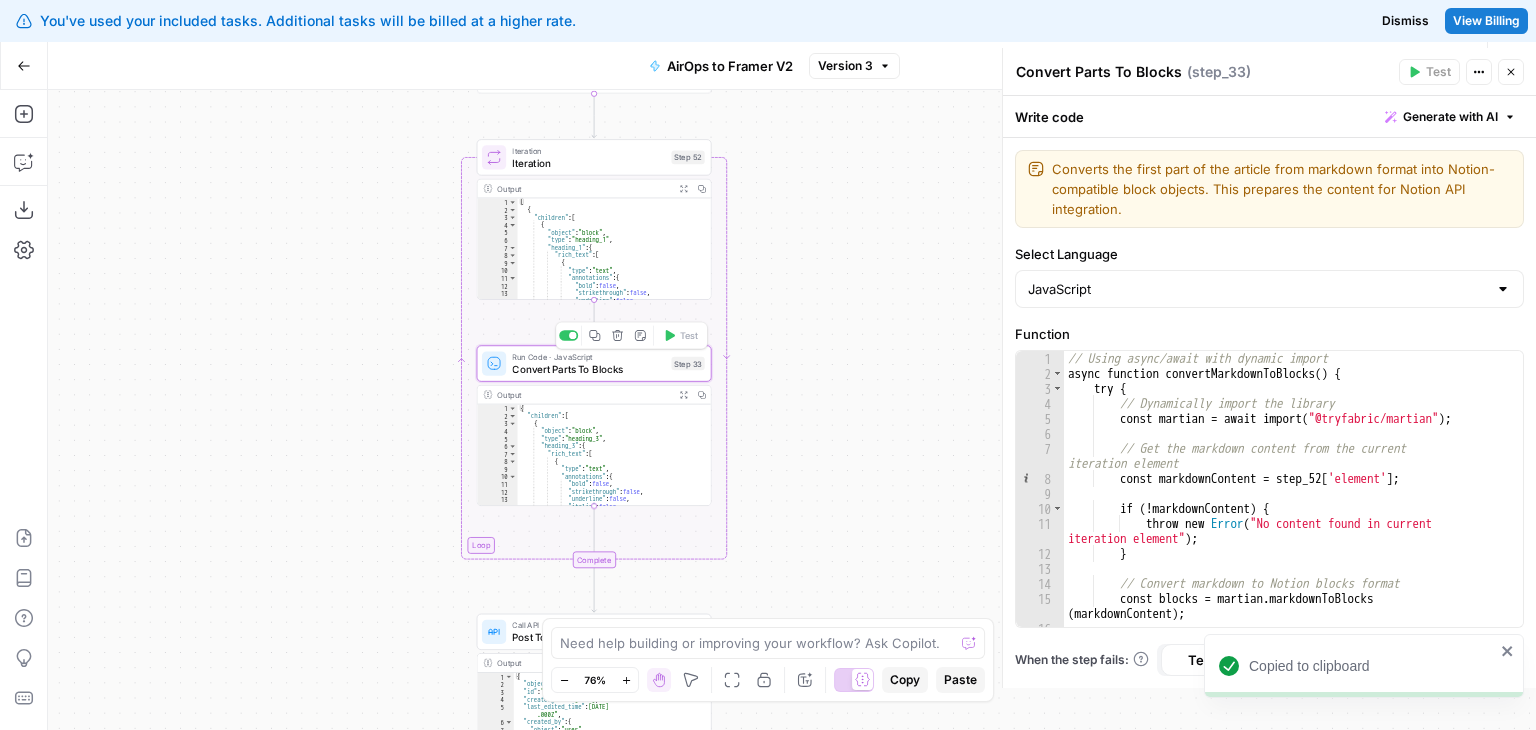 drag, startPoint x: 869, startPoint y: 173, endPoint x: 918, endPoint y: 209, distance: 60.80296 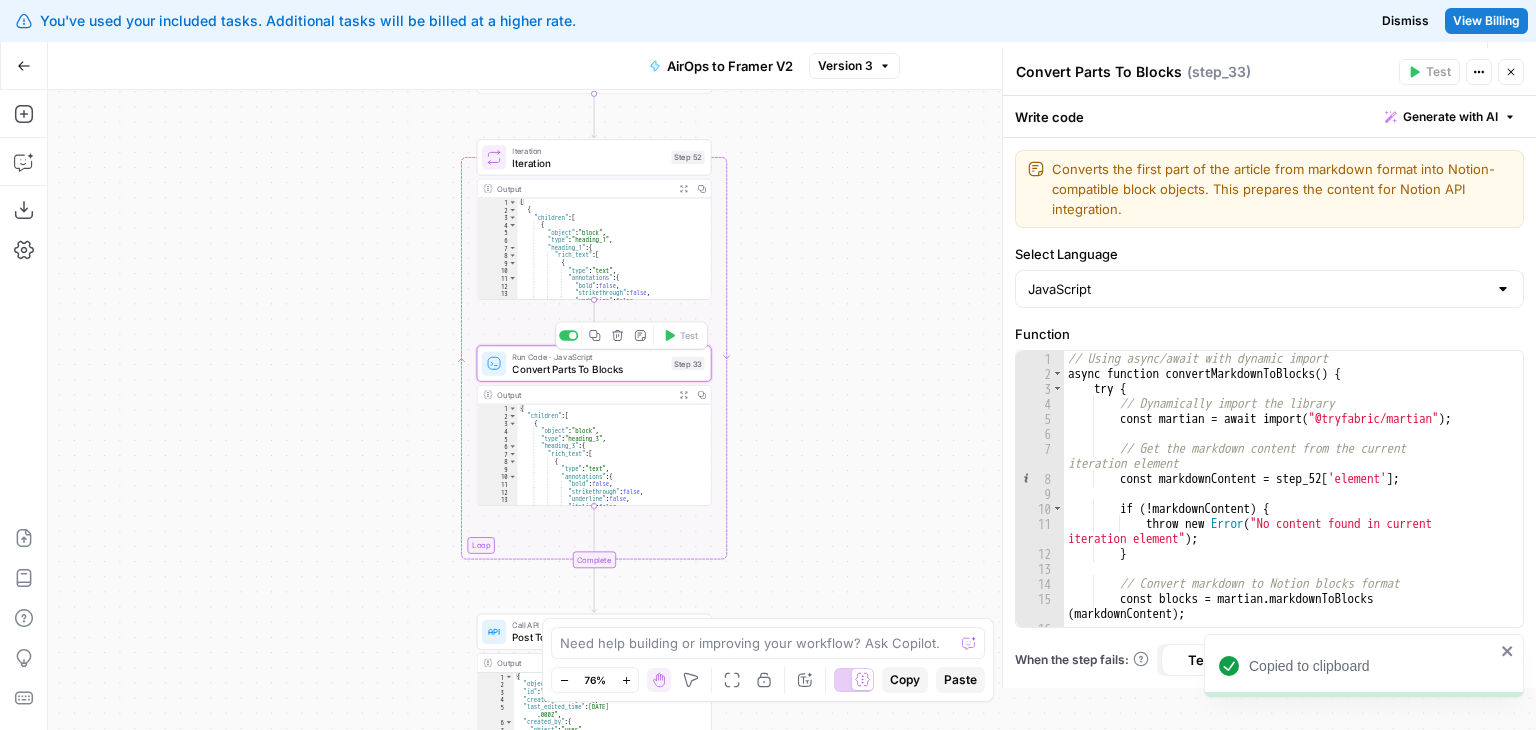 click on "**********" at bounding box center [792, 410] 